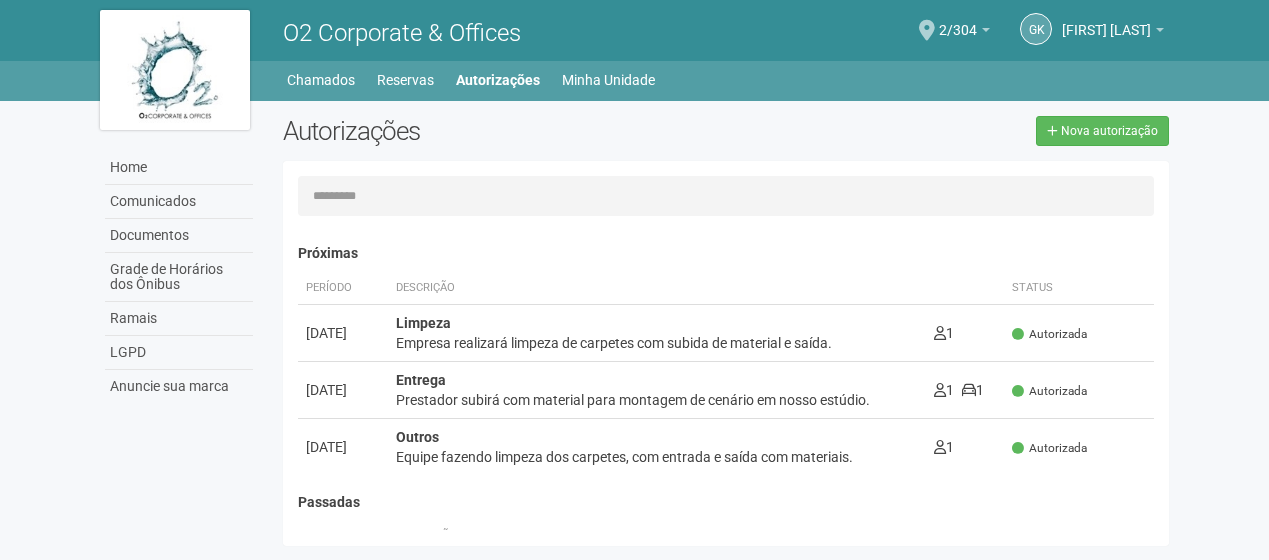 select on "******" 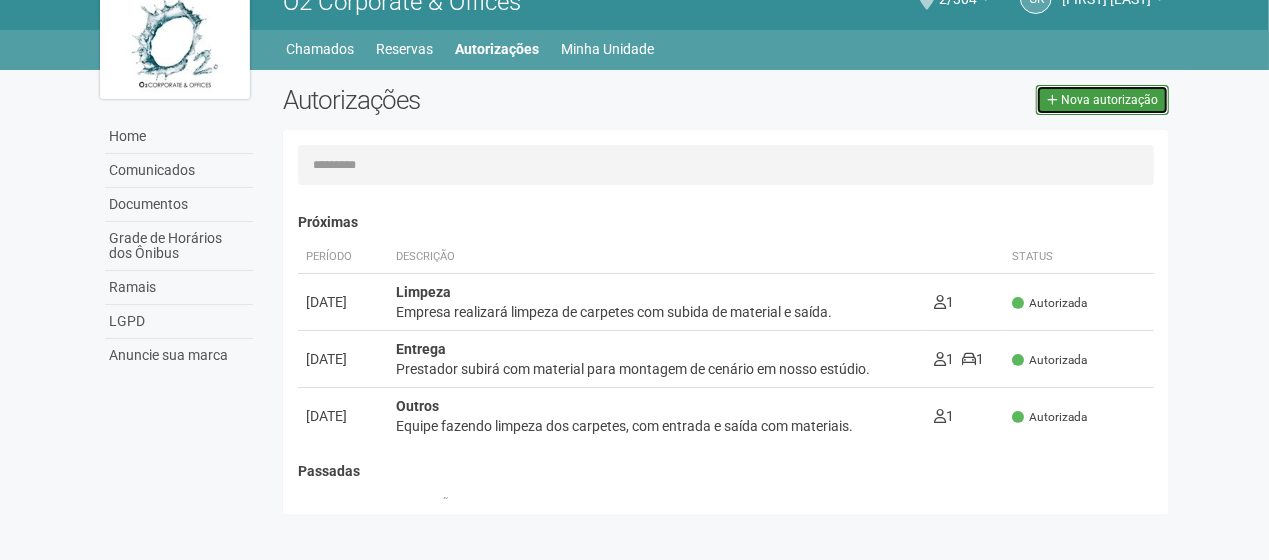 click on "Nova autorização" at bounding box center [1109, 100] 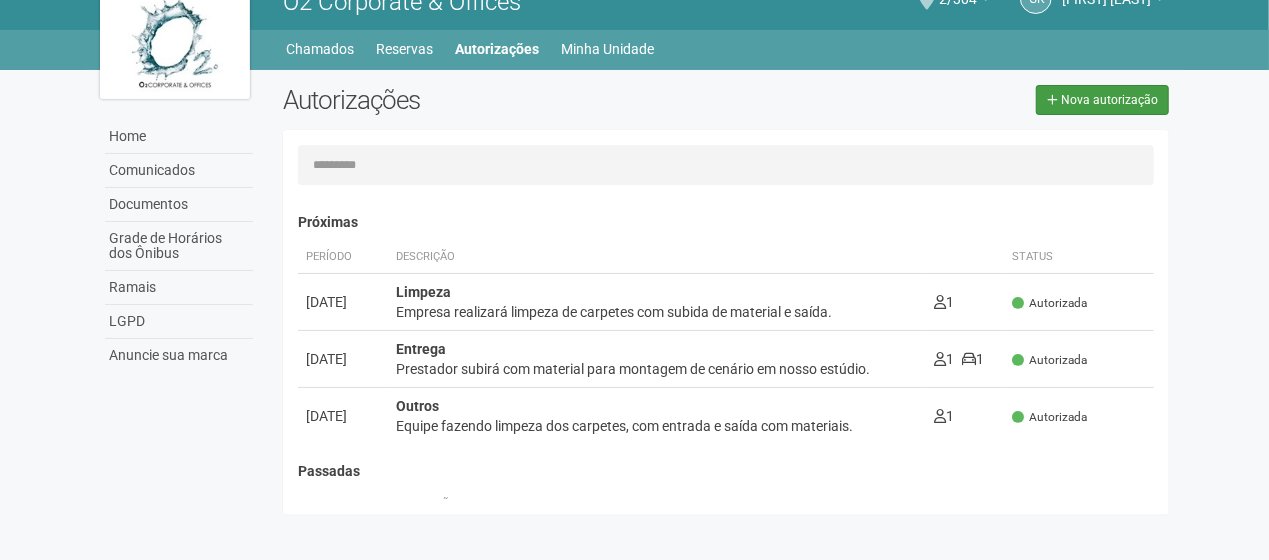 type 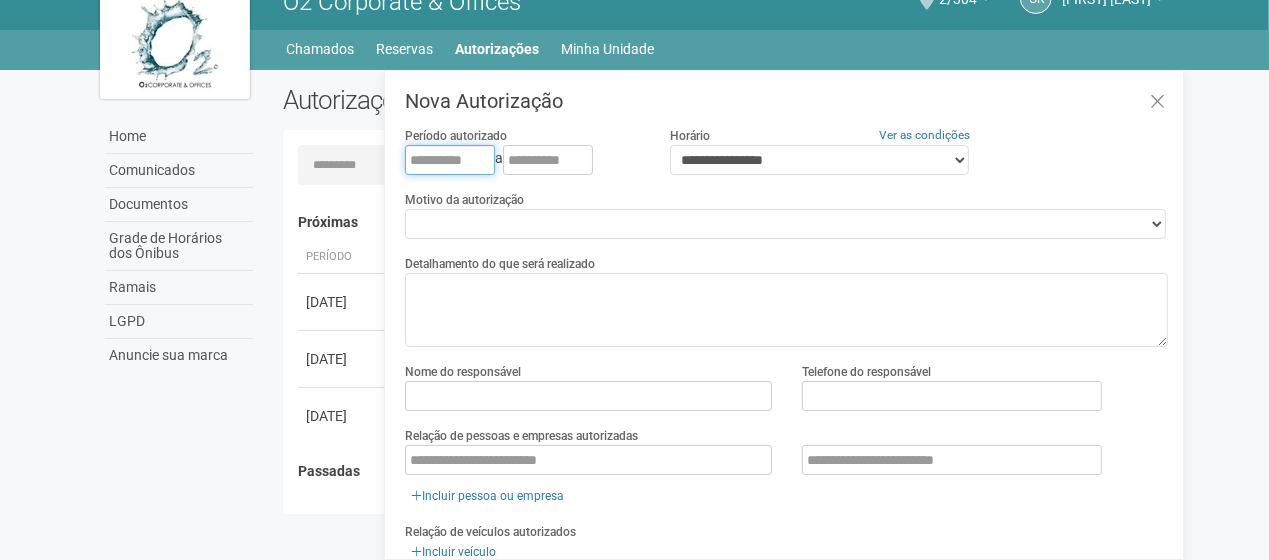 click at bounding box center (450, 160) 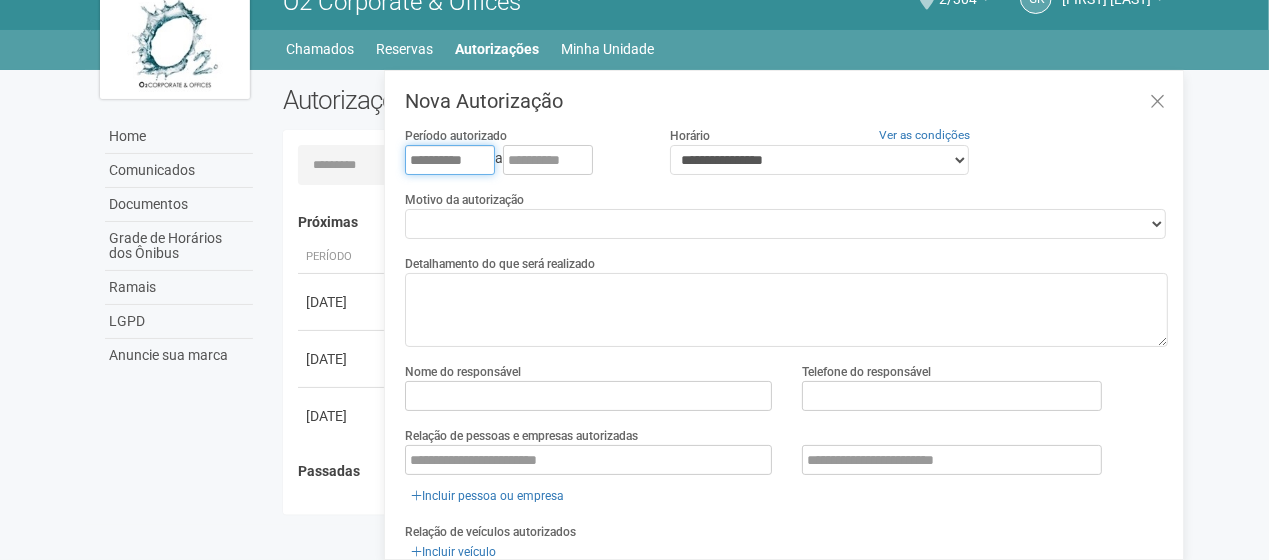 type on "**********" 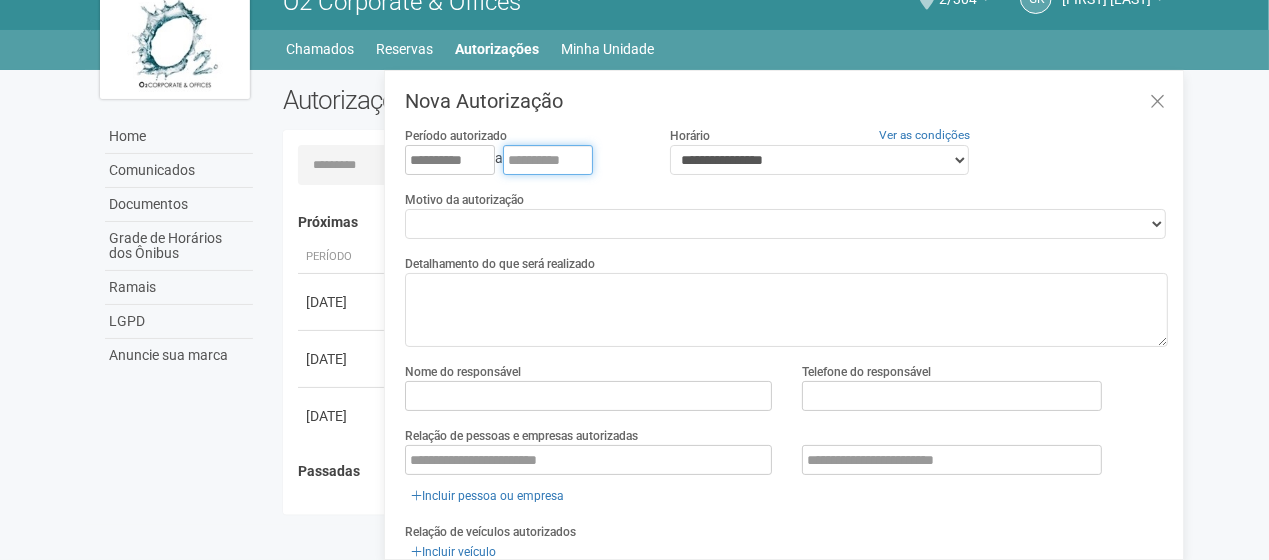 click at bounding box center (548, 160) 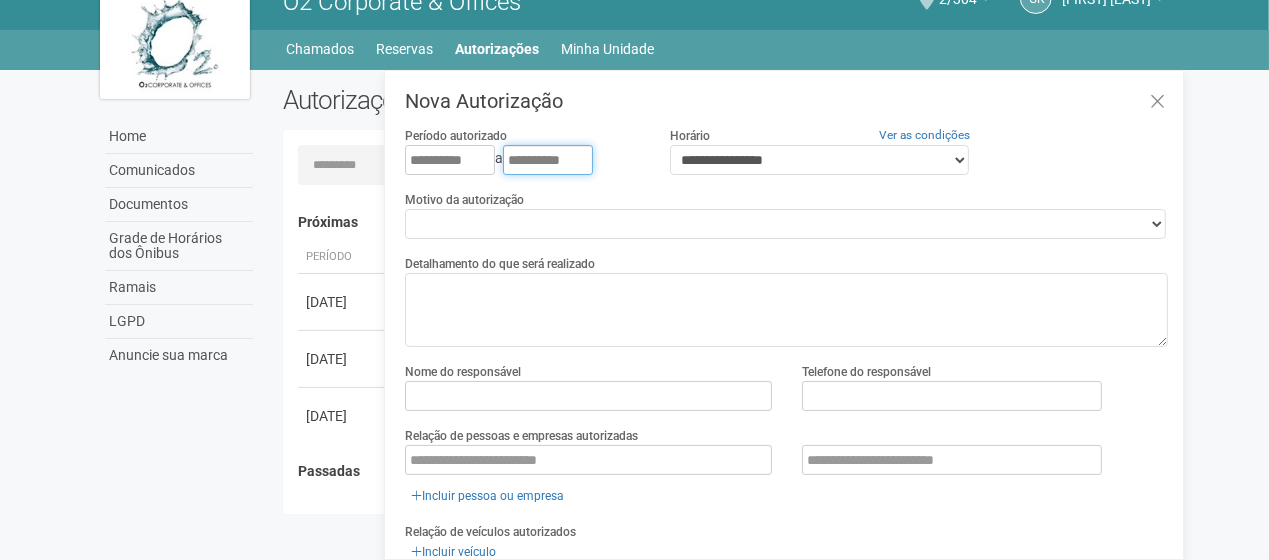 type on "**********" 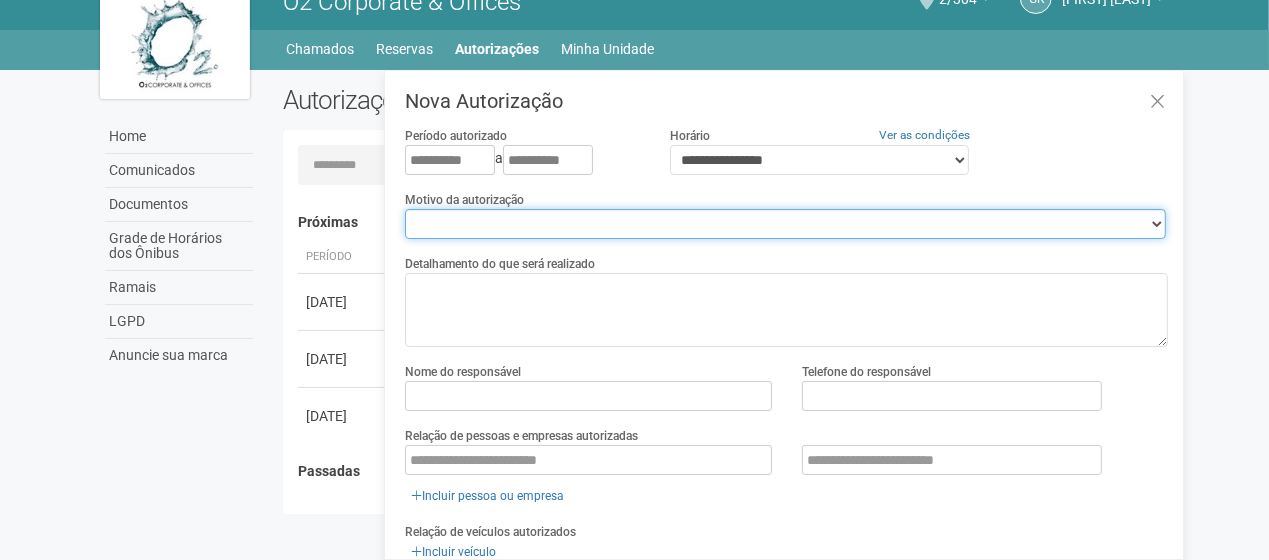 click on "**********" at bounding box center (785, 224) 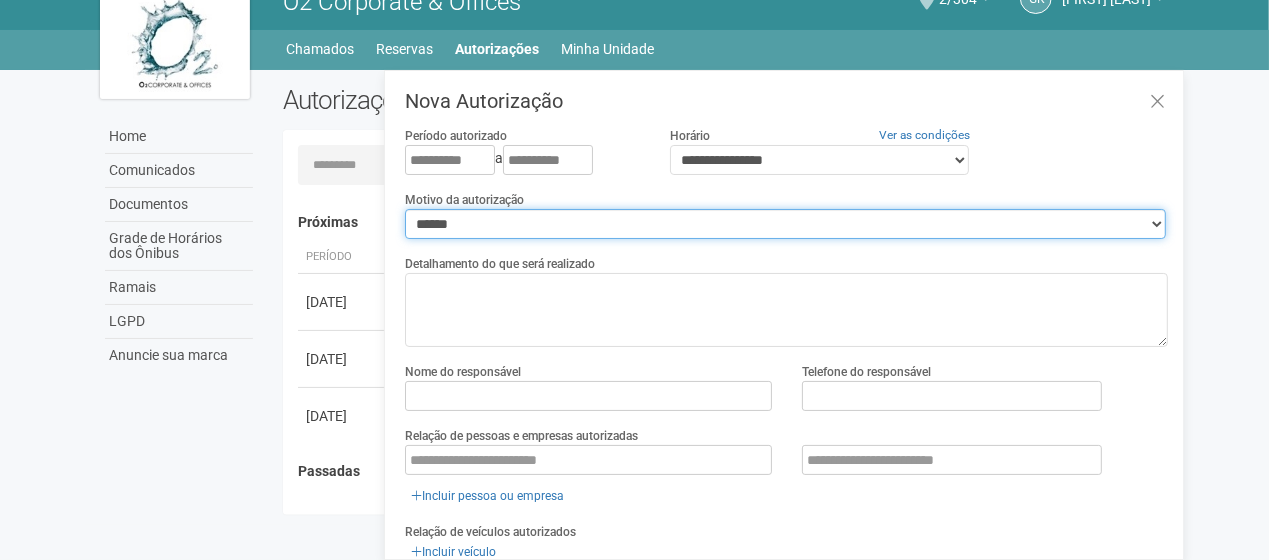 click on "**********" at bounding box center (785, 224) 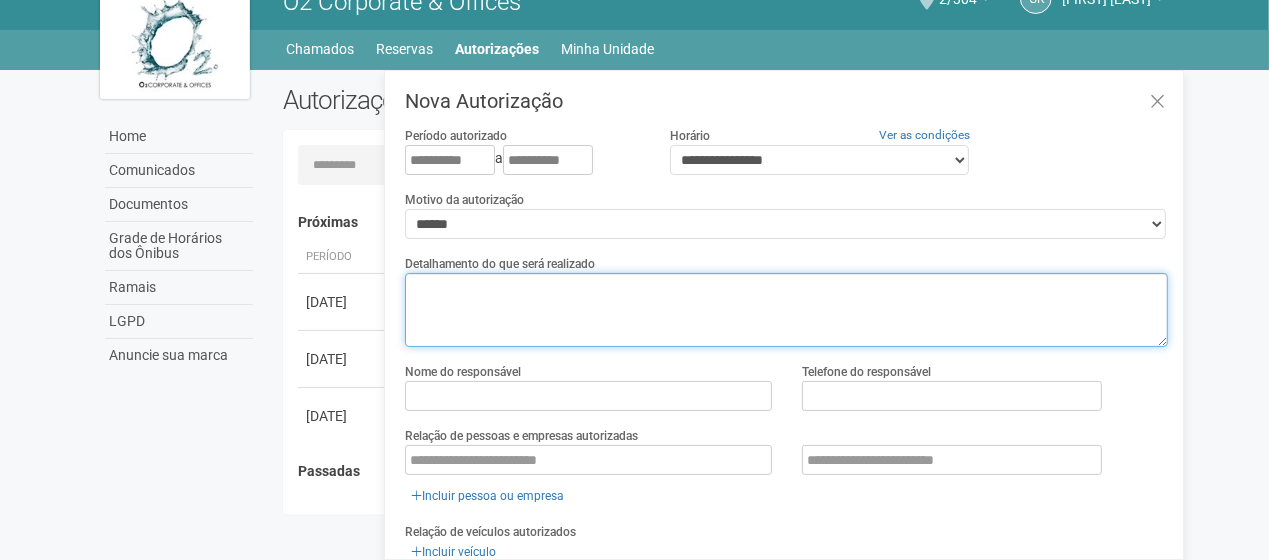 click at bounding box center [786, 310] 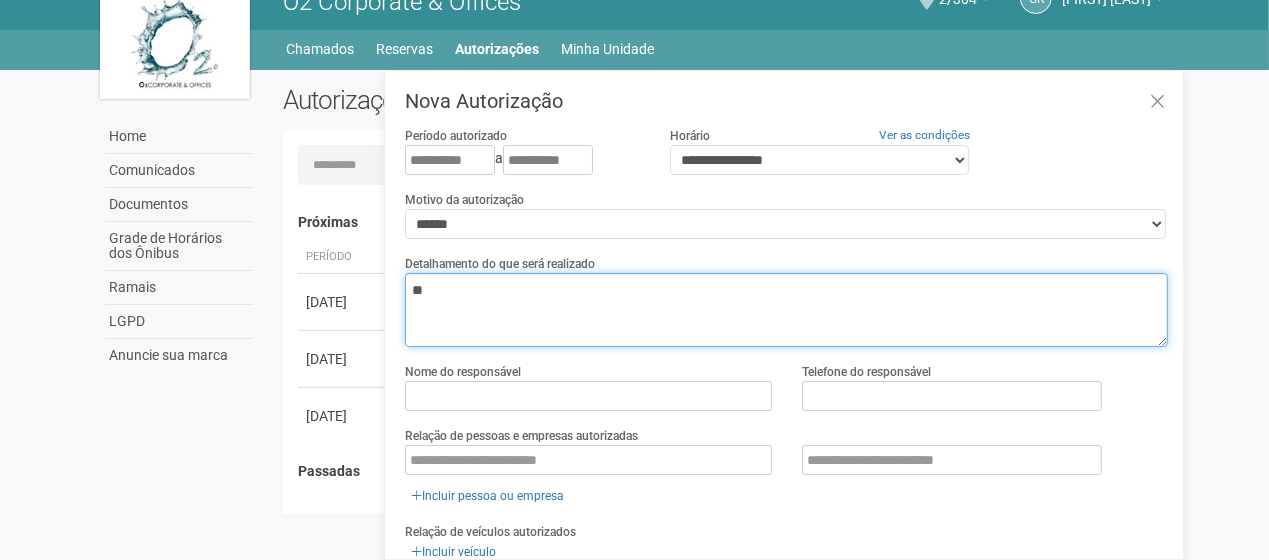 type on "*" 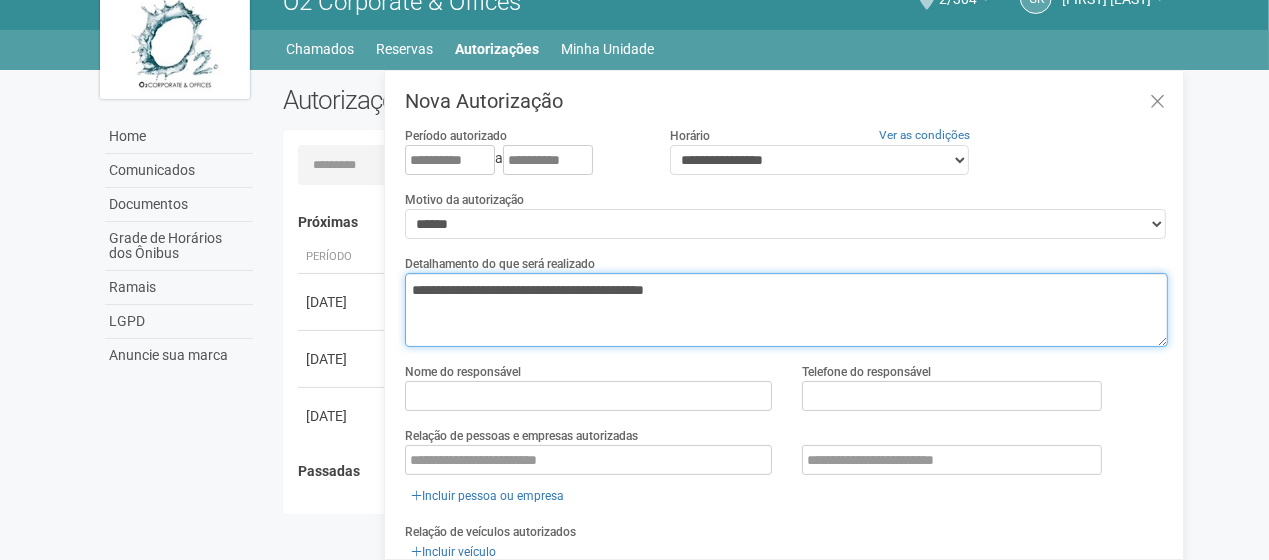 drag, startPoint x: 713, startPoint y: 324, endPoint x: 725, endPoint y: 307, distance: 20.808653 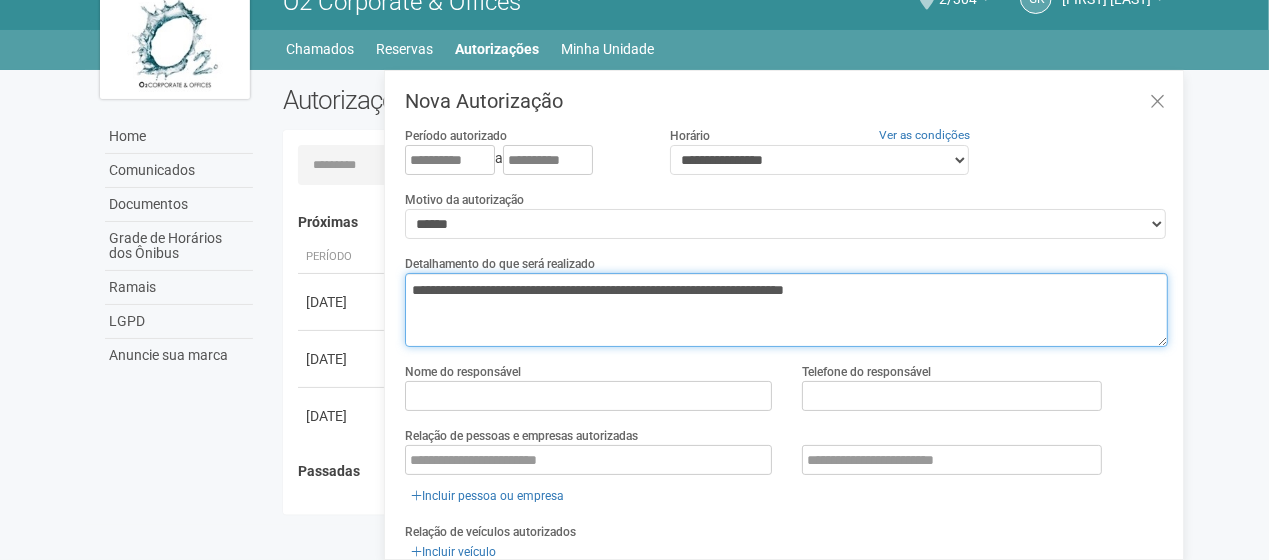 drag, startPoint x: 462, startPoint y: 296, endPoint x: 527, endPoint y: 288, distance: 65.490456 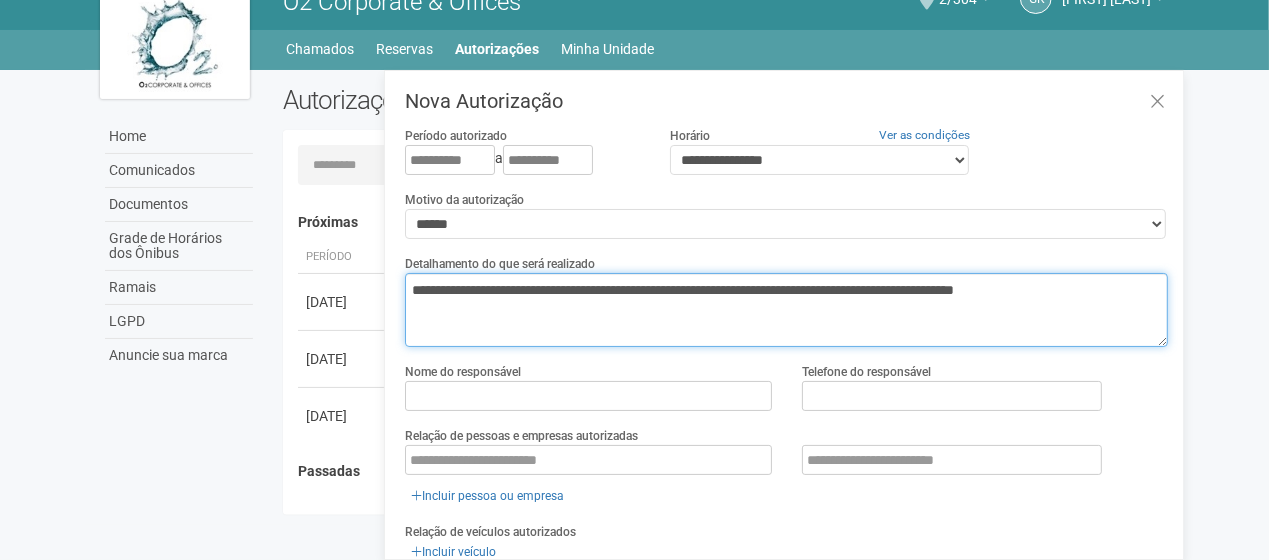 click on "**********" at bounding box center [786, 310] 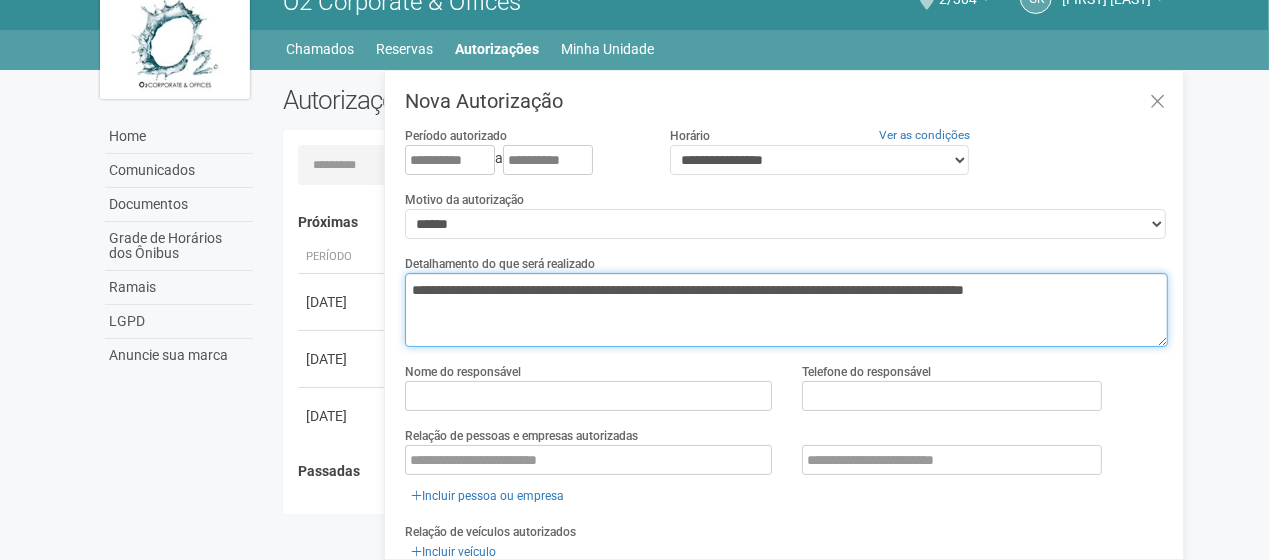 click on "**********" at bounding box center [786, 310] 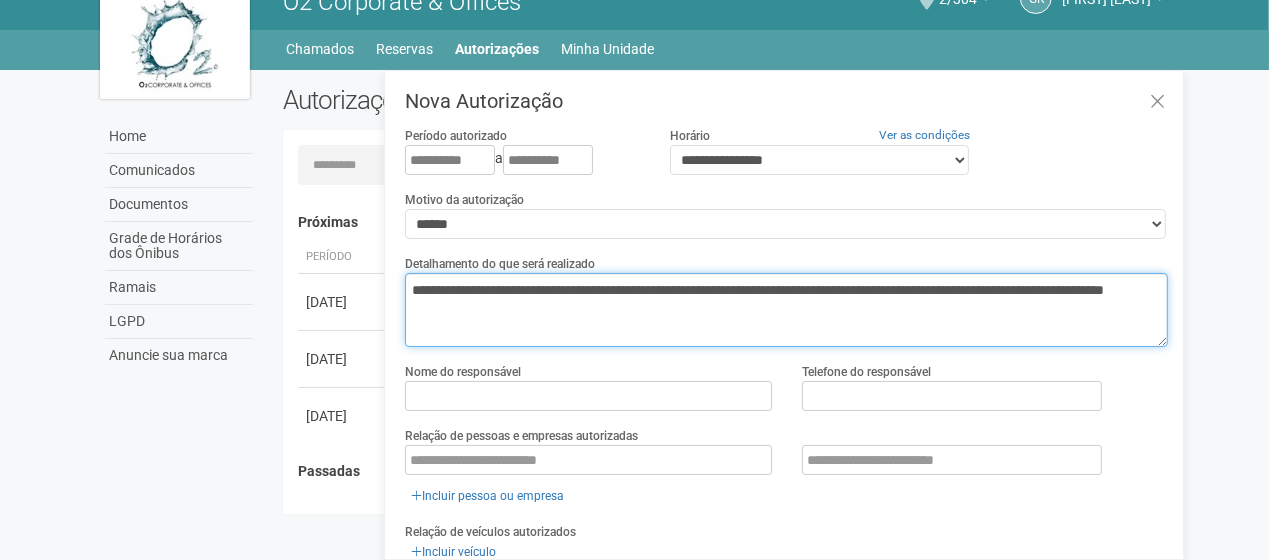click on "**********" at bounding box center [786, 310] 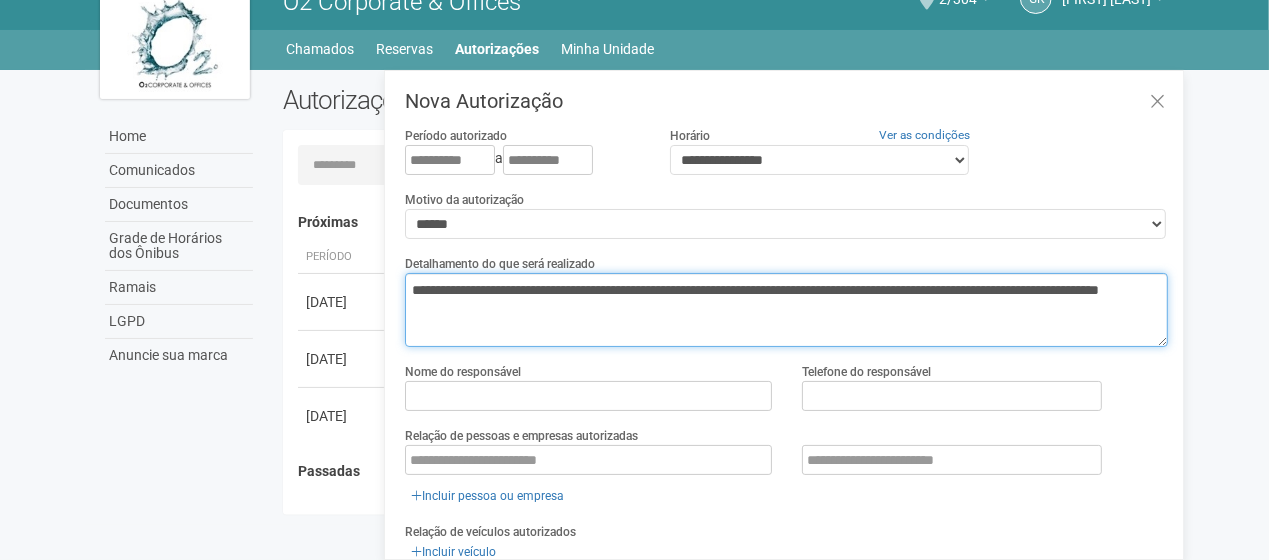 click on "**********" at bounding box center [786, 310] 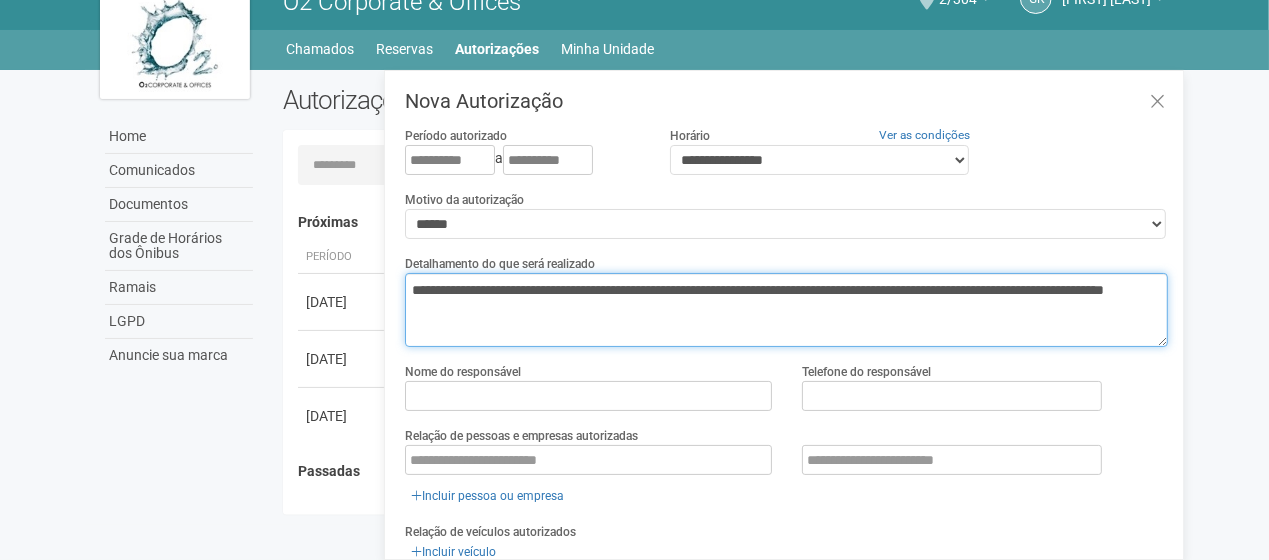 click on "**********" at bounding box center [786, 310] 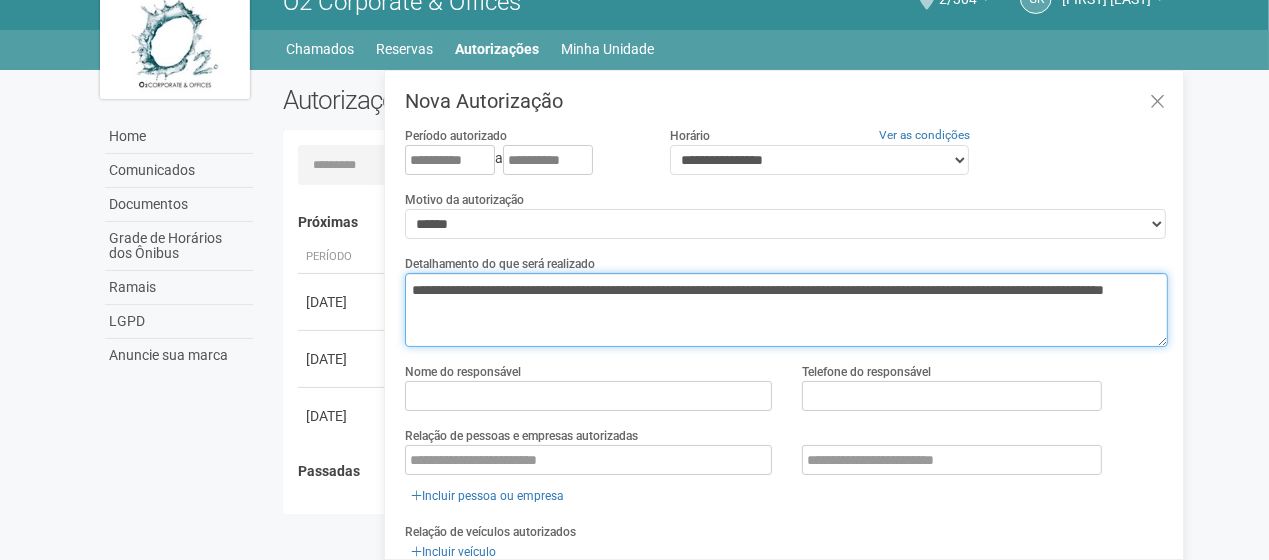 click on "**********" at bounding box center (786, 310) 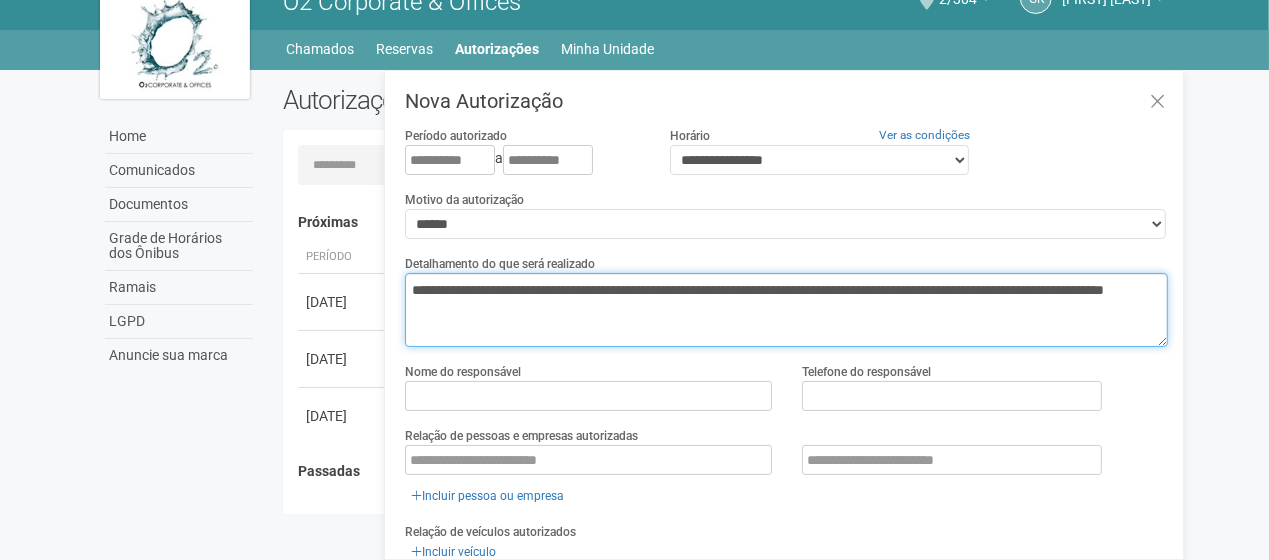click on "**********" at bounding box center (786, 310) 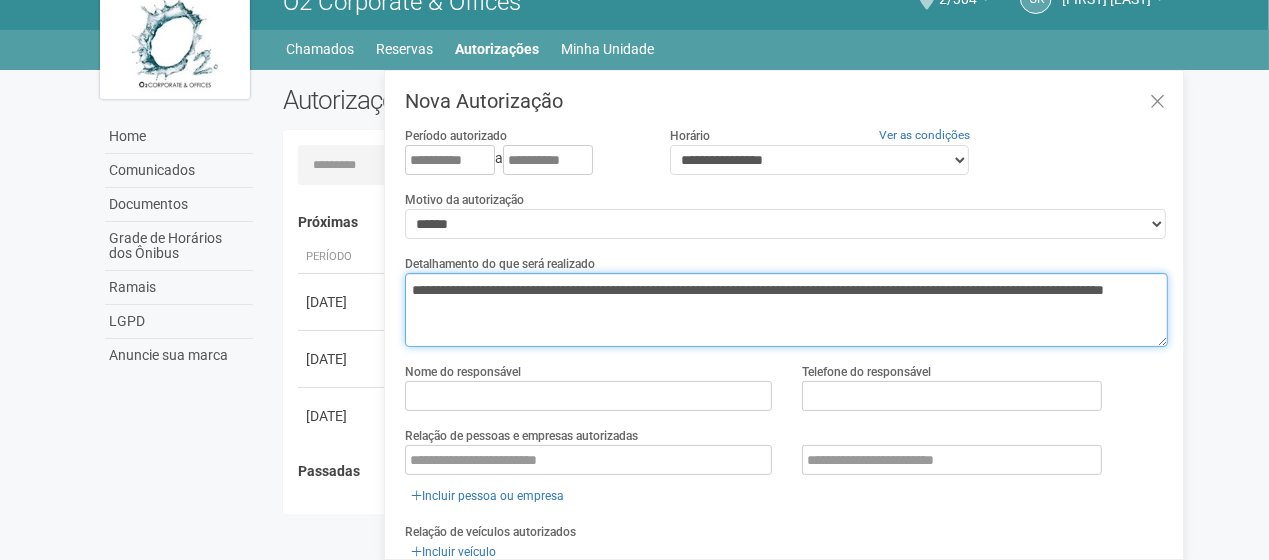 click on "**********" at bounding box center [786, 310] 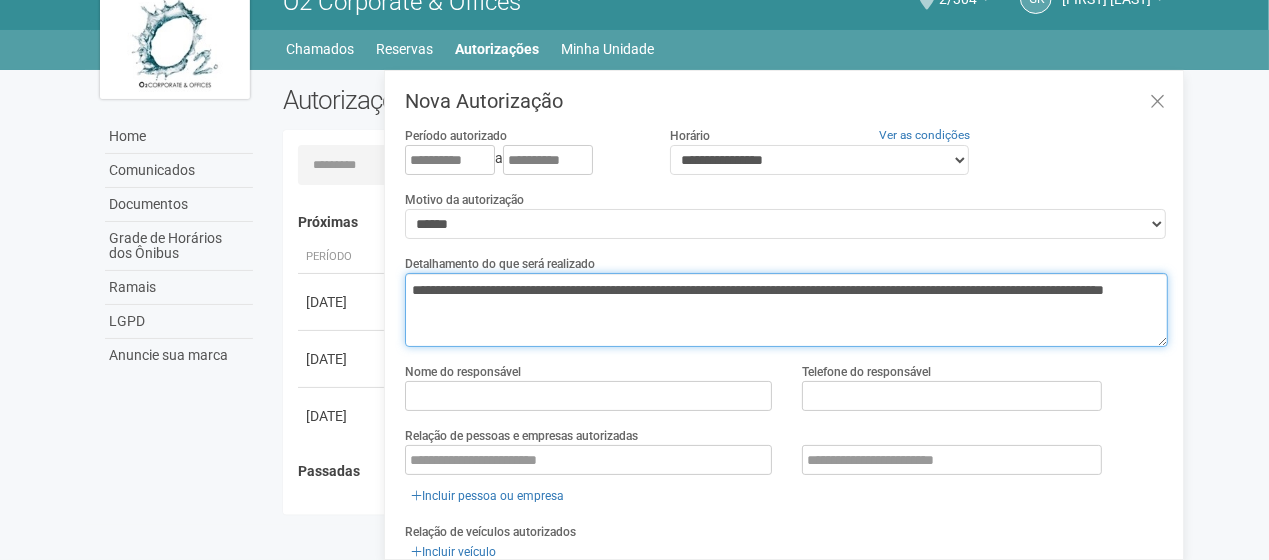 click on "**********" at bounding box center (786, 310) 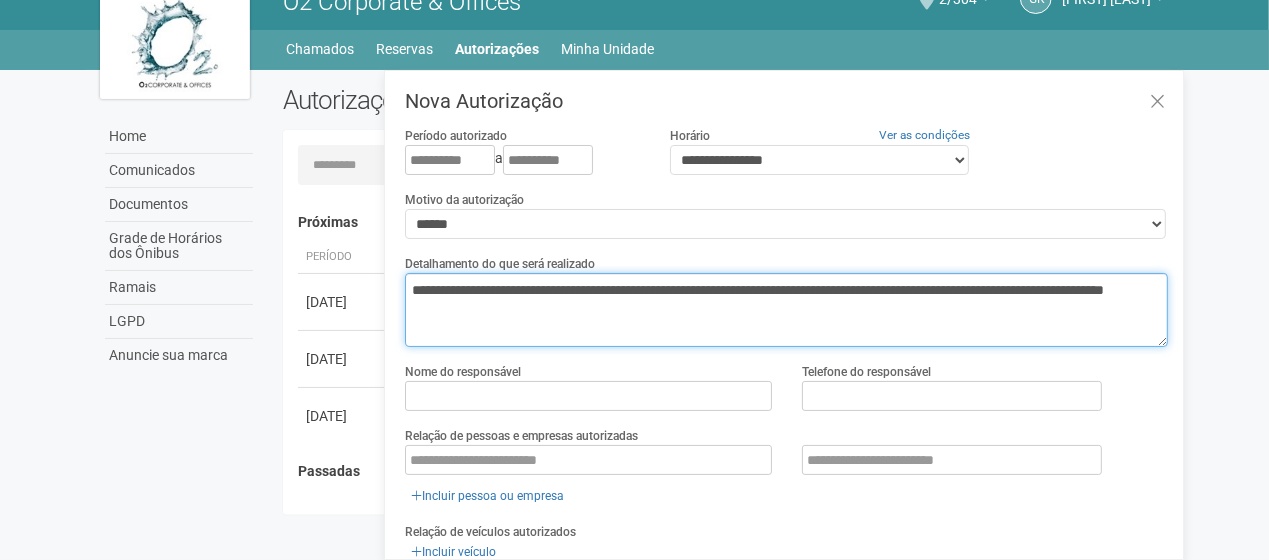 click on "**********" at bounding box center [786, 310] 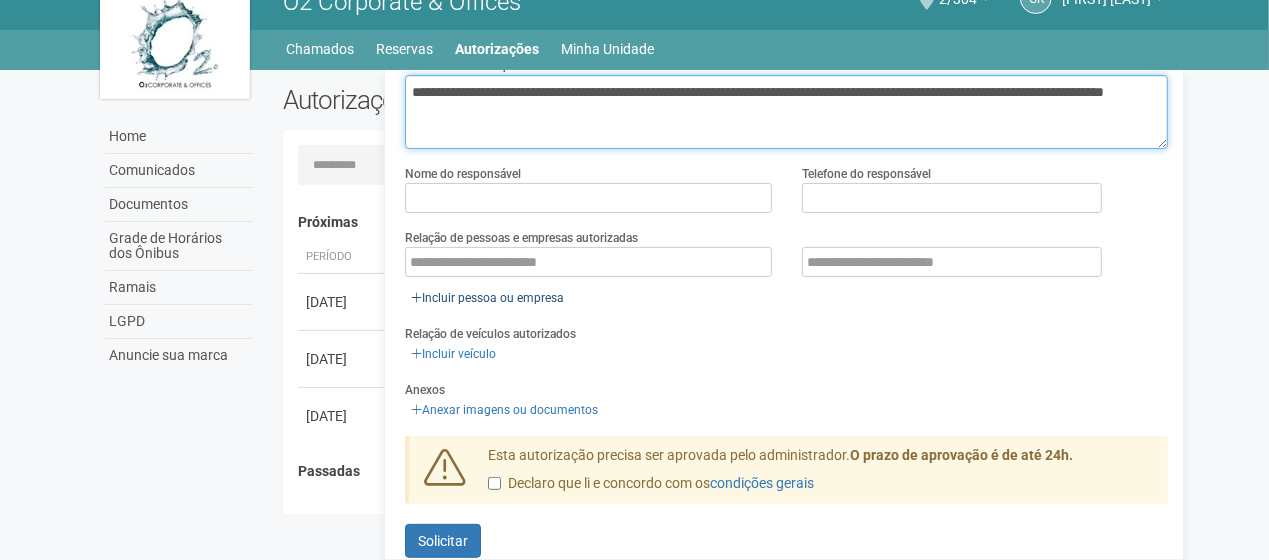 scroll, scrollTop: 200, scrollLeft: 0, axis: vertical 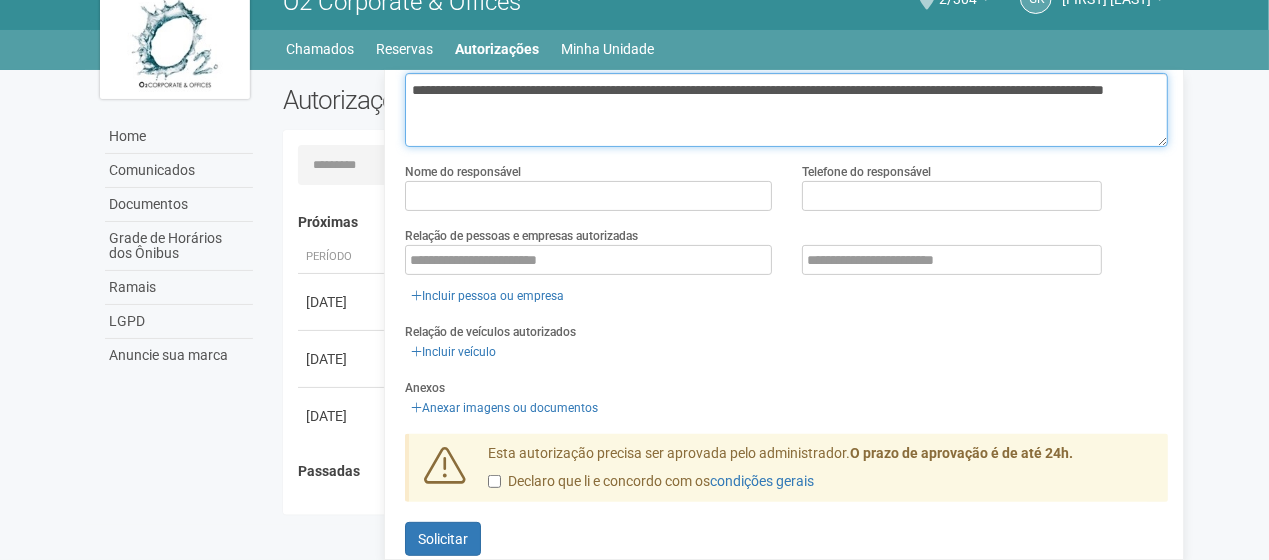 type on "**********" 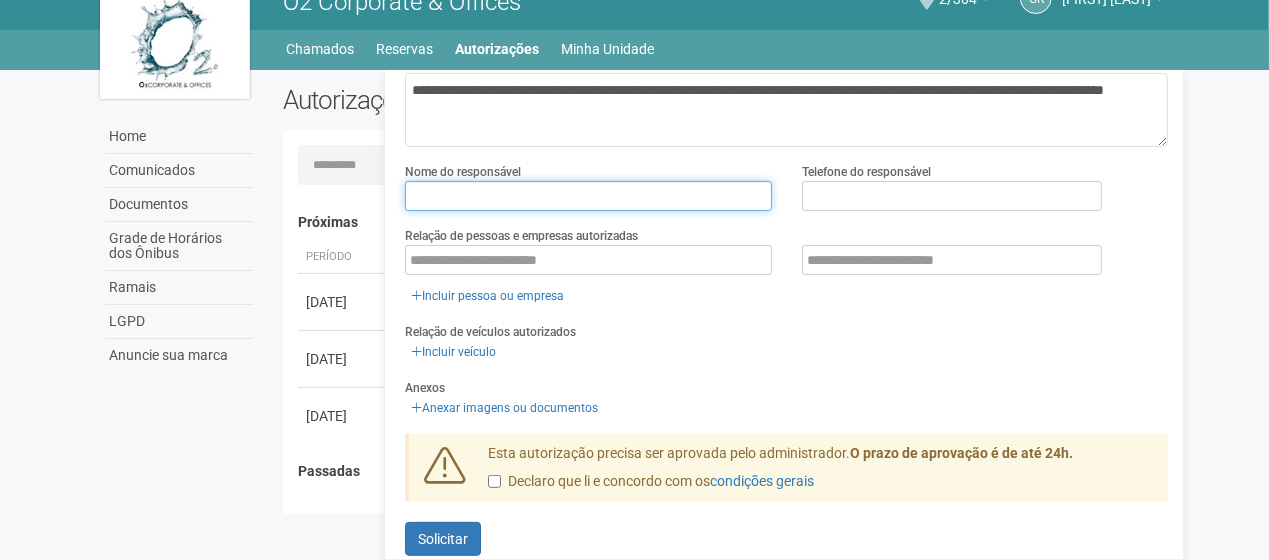 click at bounding box center (588, 196) 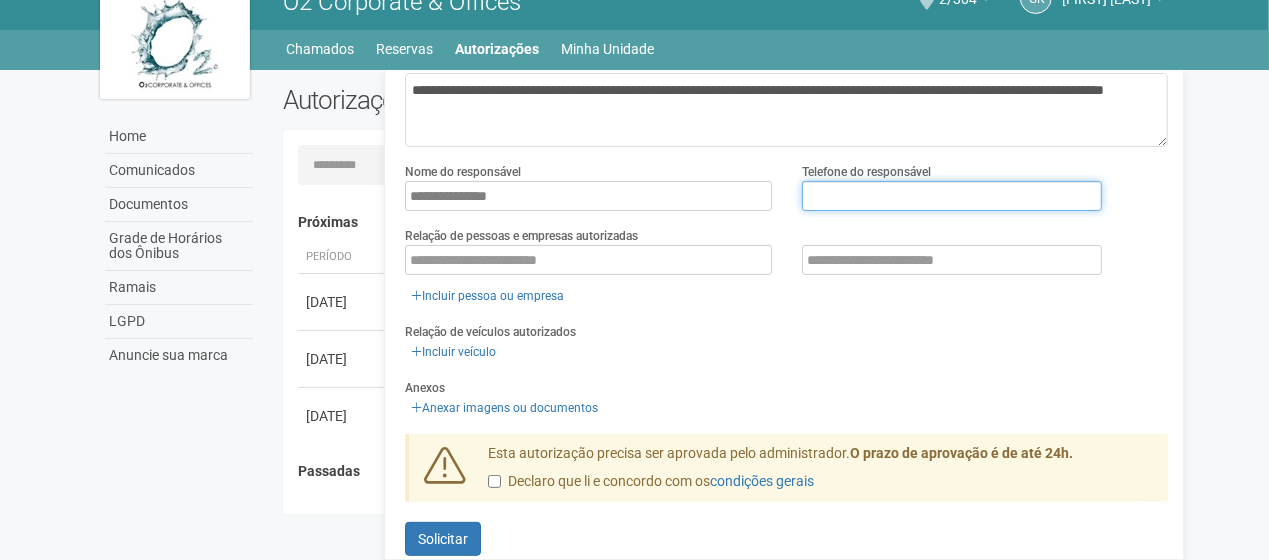 type on "*********" 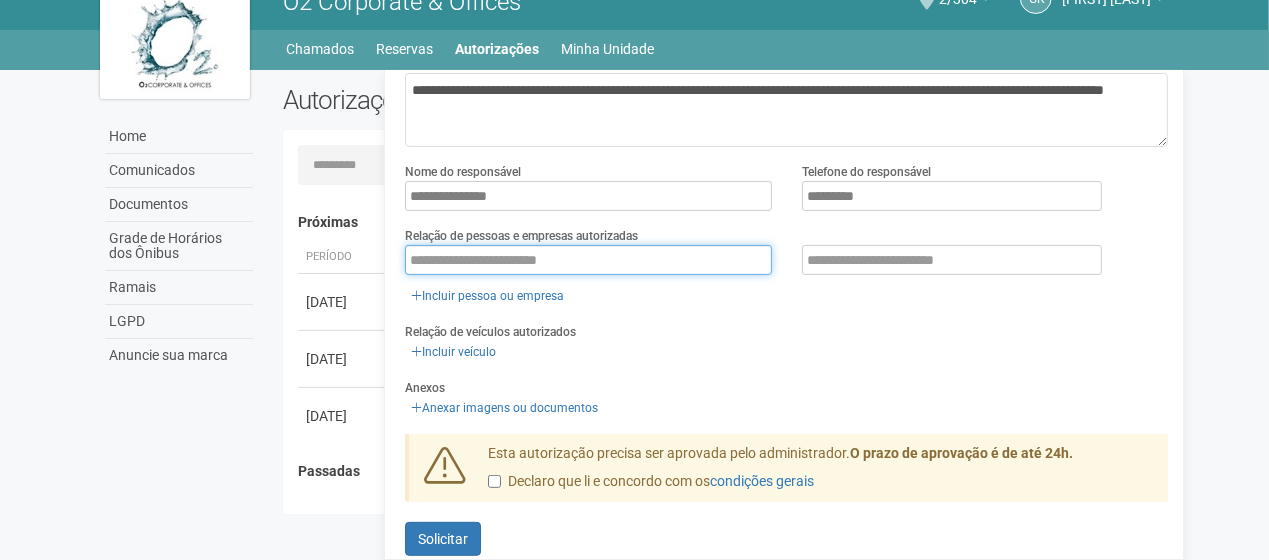 type on "*******" 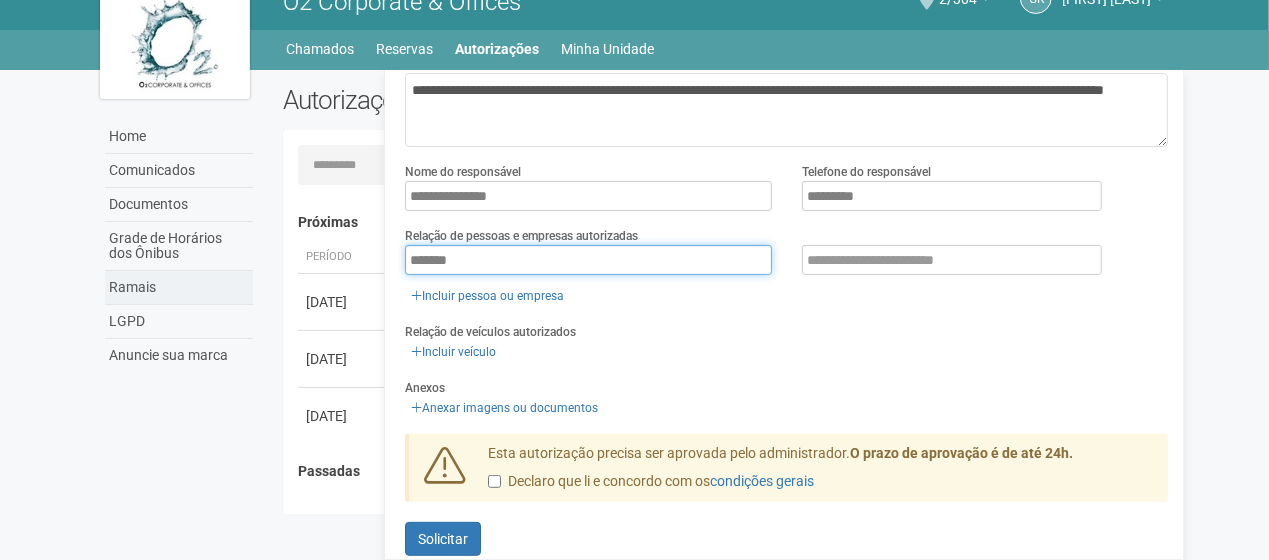 drag, startPoint x: 486, startPoint y: 261, endPoint x: 244, endPoint y: 277, distance: 242.52835 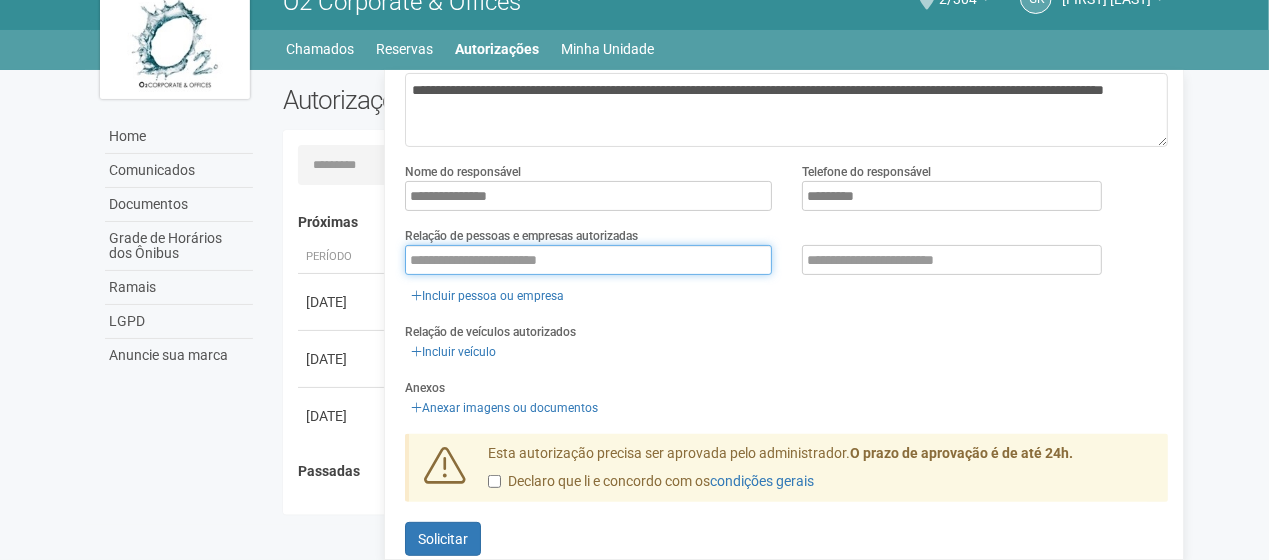 click at bounding box center (588, 260) 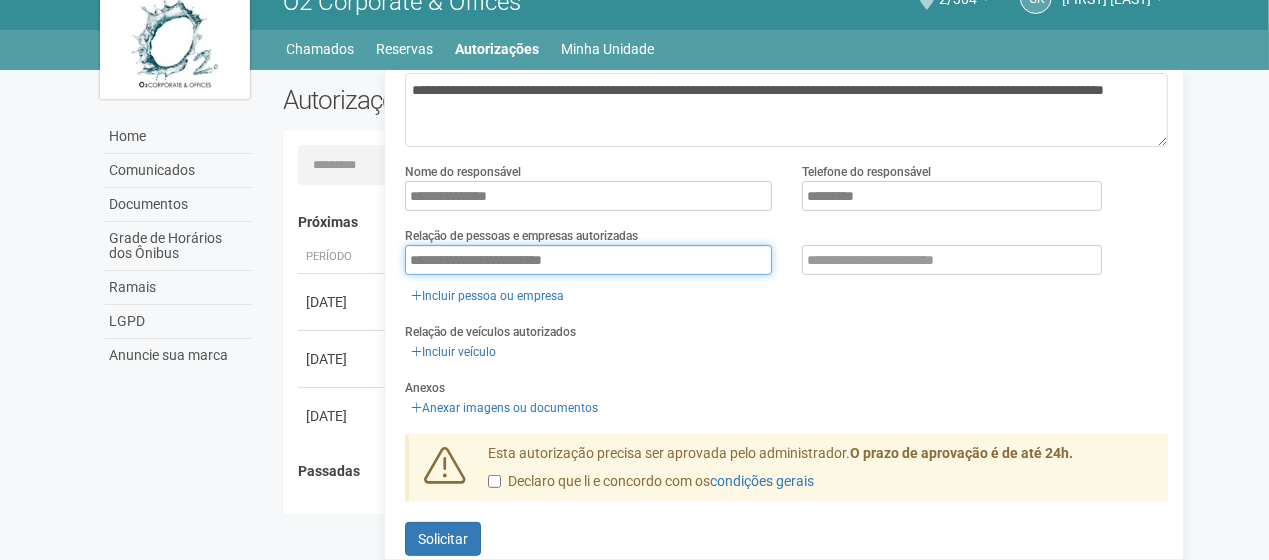 type on "**********" 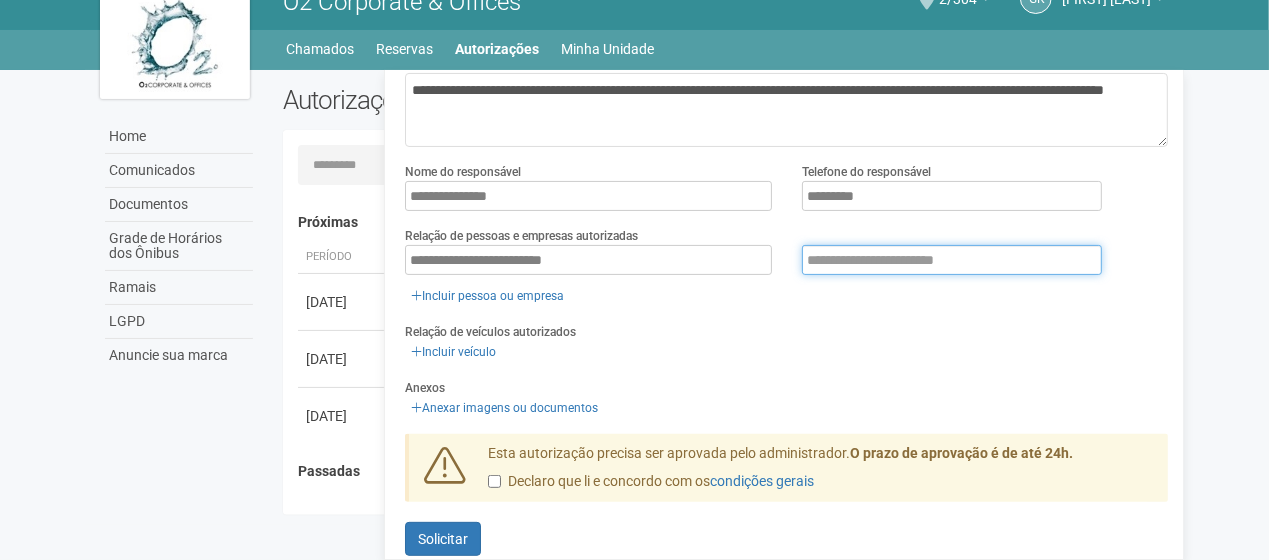 drag, startPoint x: 895, startPoint y: 258, endPoint x: 879, endPoint y: 147, distance: 112.147224 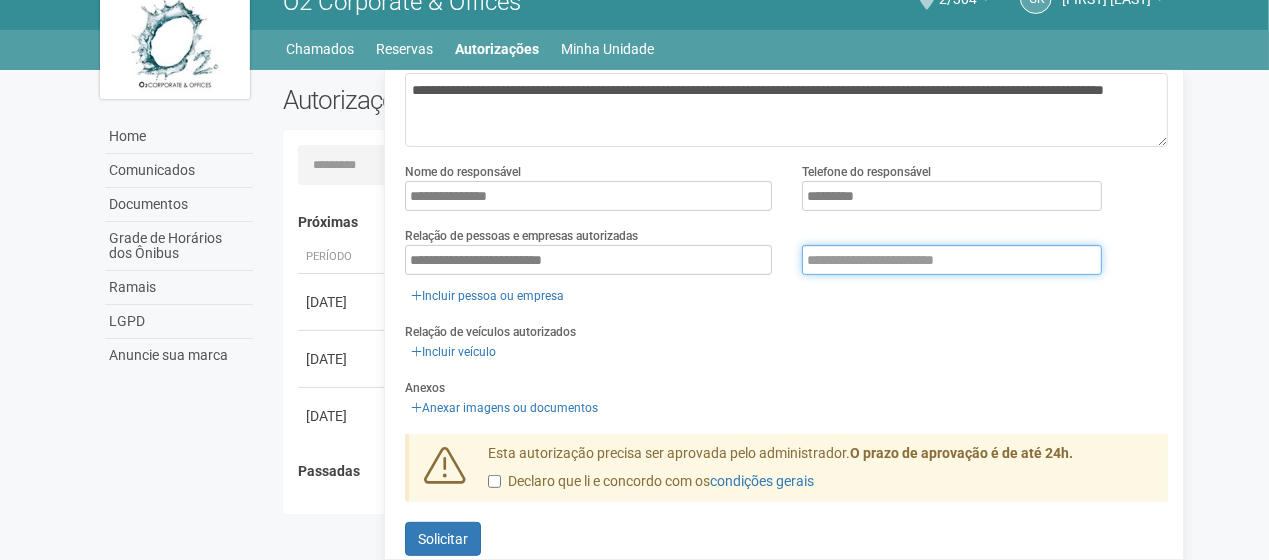 paste on "**********" 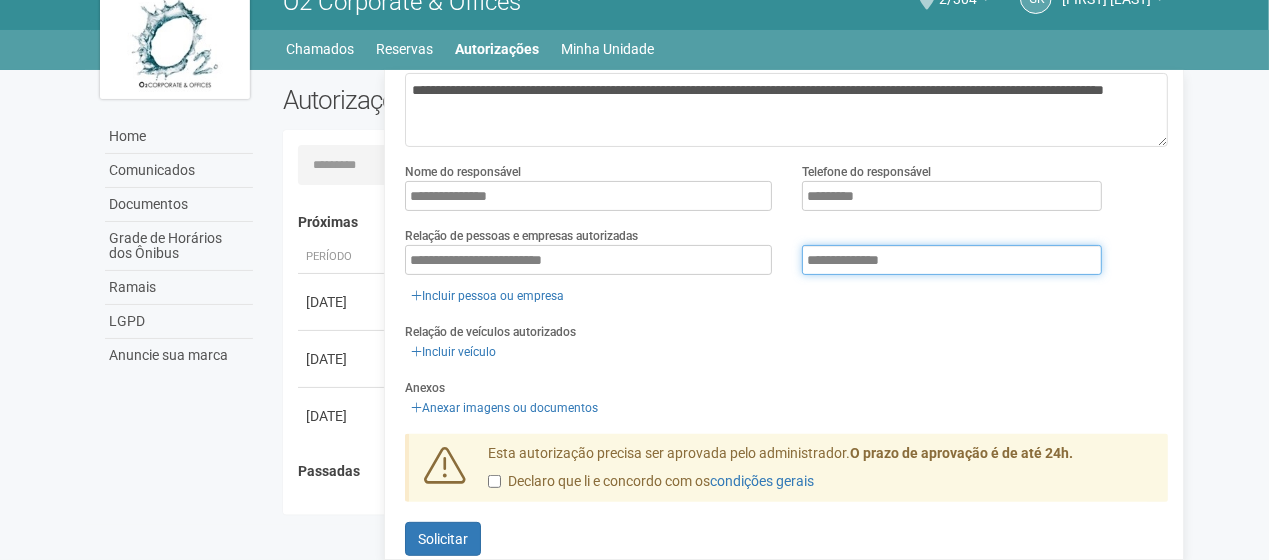 type on "**********" 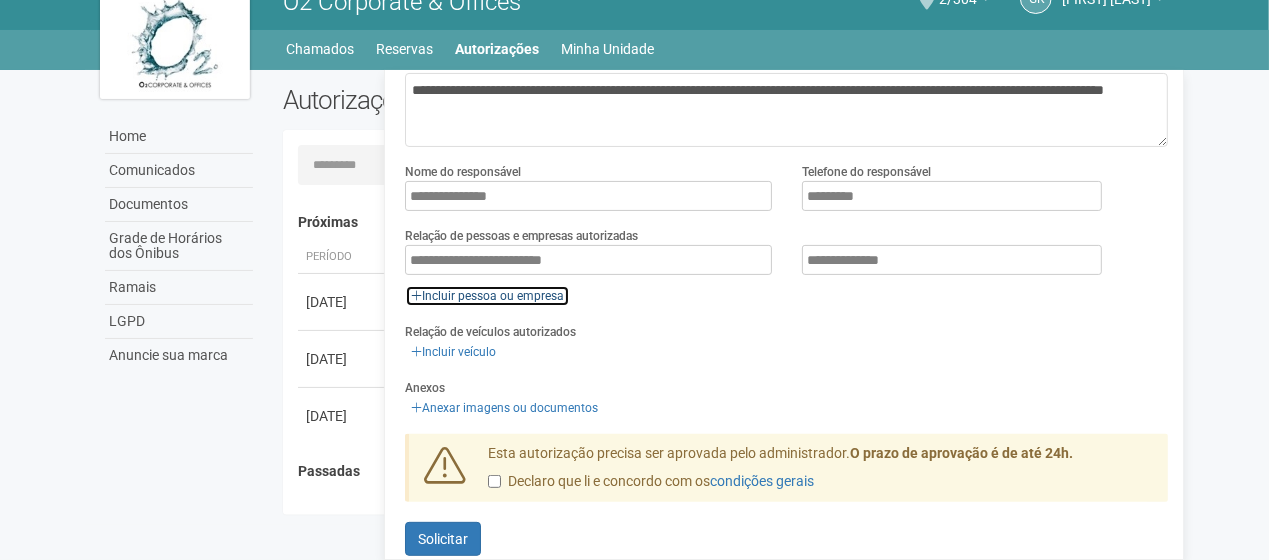 click on "Incluir pessoa ou empresa" at bounding box center [487, 296] 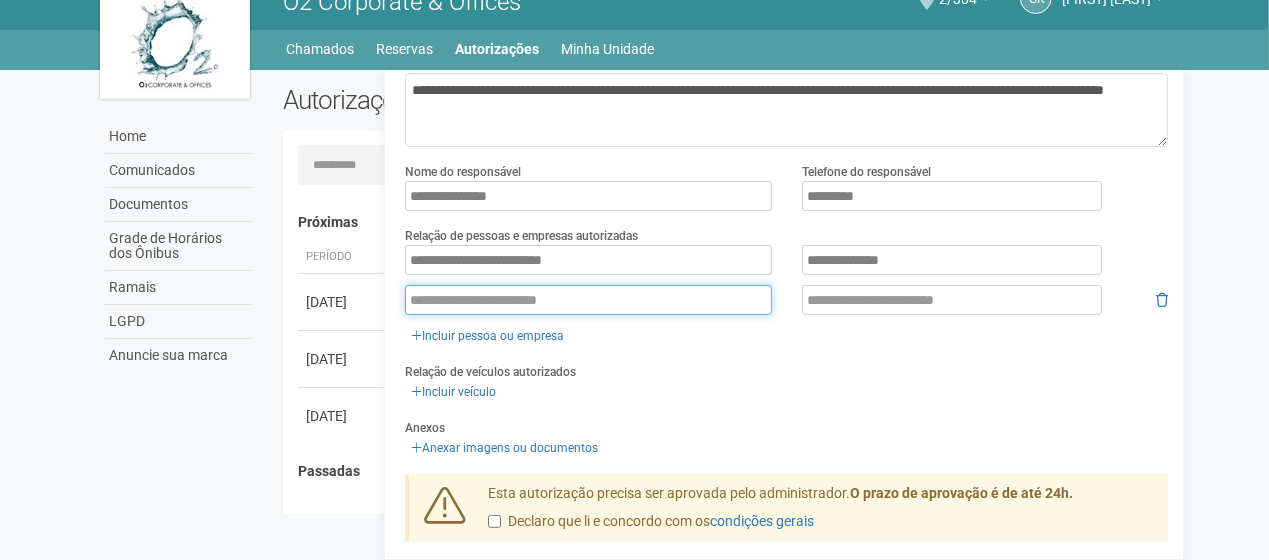 click at bounding box center (588, 300) 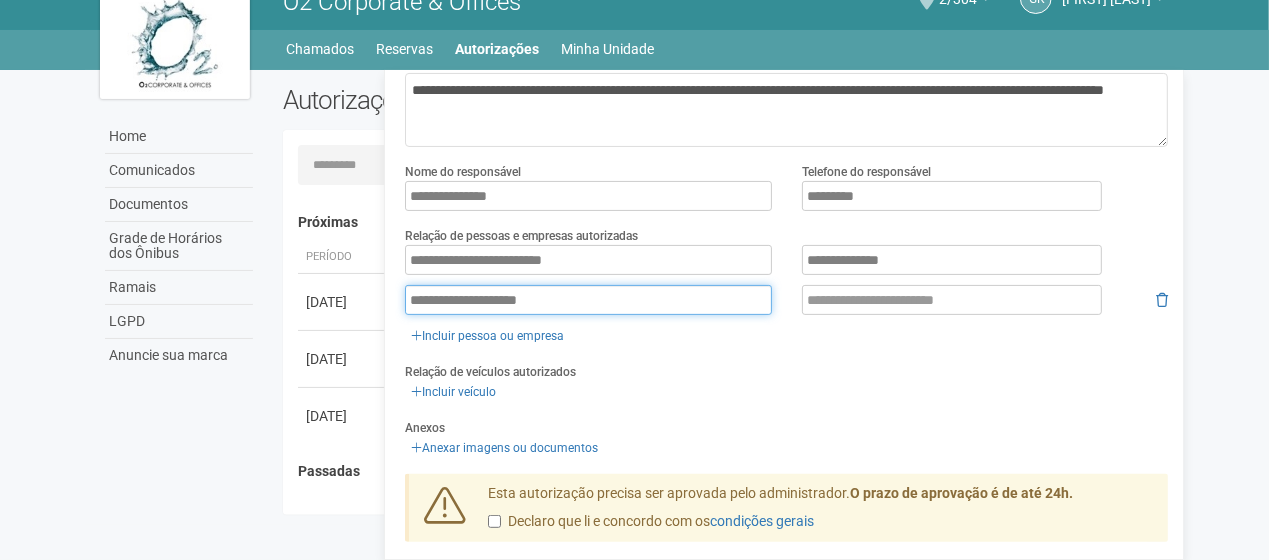 type on "**********" 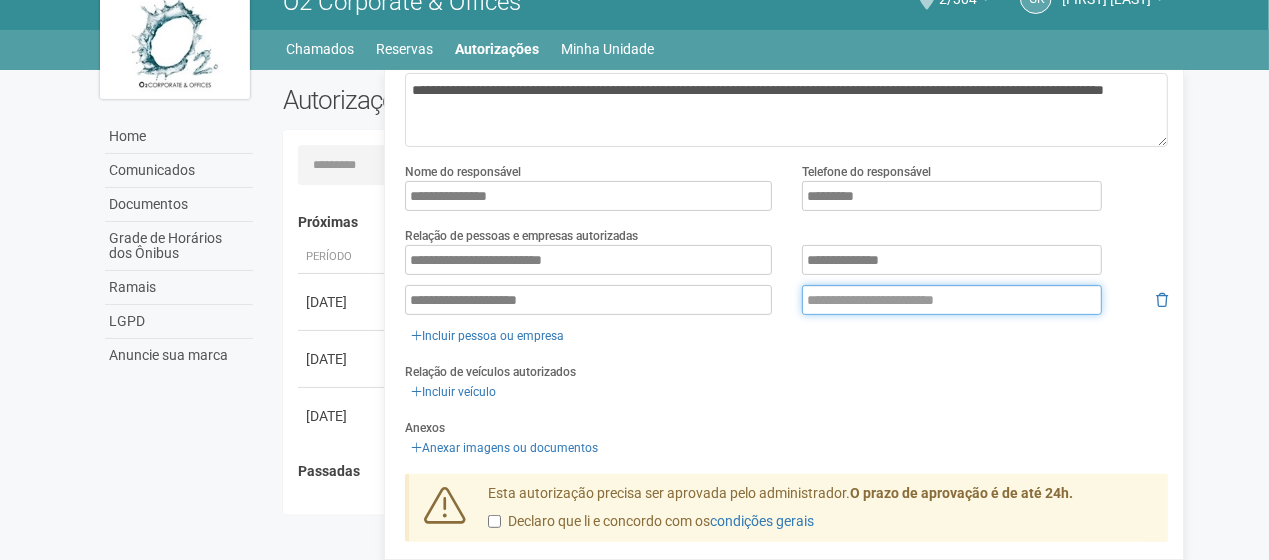 click at bounding box center [952, 300] 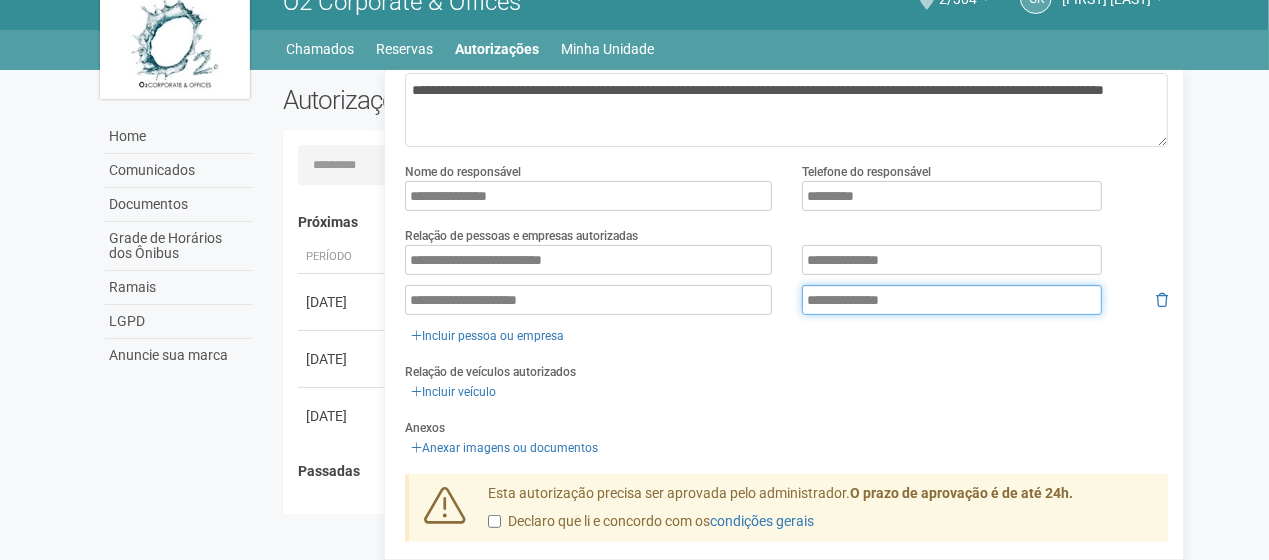 type on "**********" 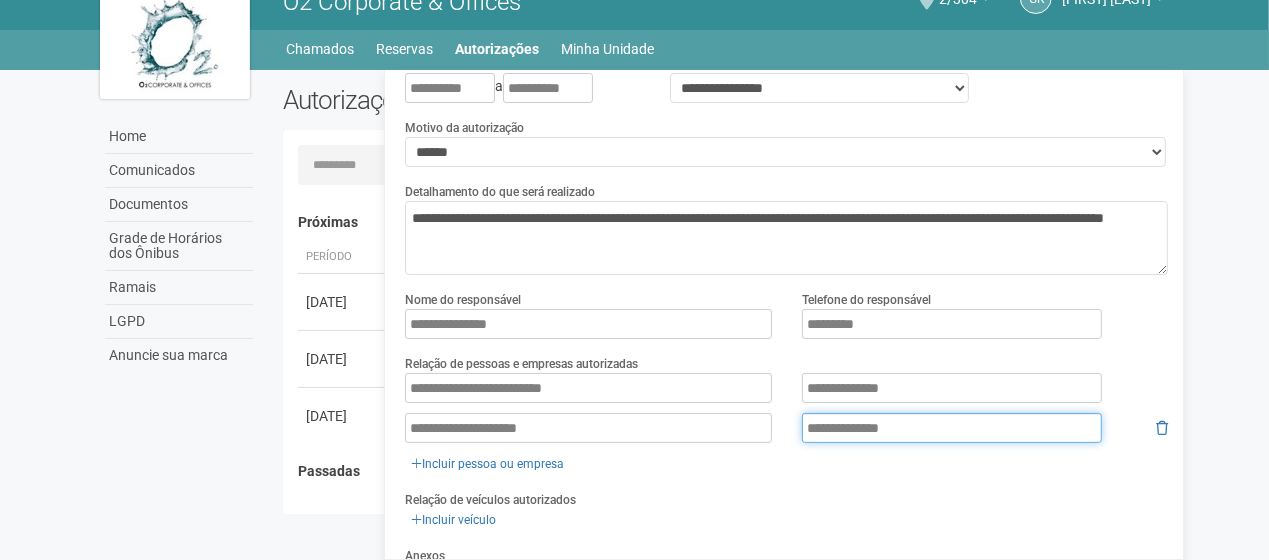 scroll, scrollTop: 0, scrollLeft: 0, axis: both 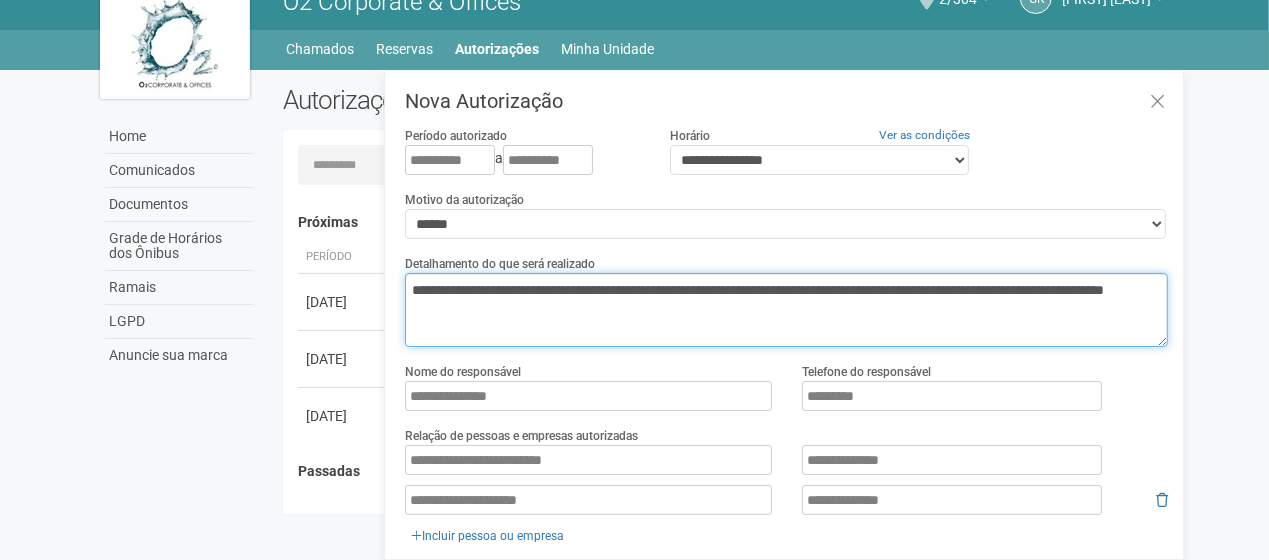 drag, startPoint x: 616, startPoint y: 284, endPoint x: 630, endPoint y: 299, distance: 20.518284 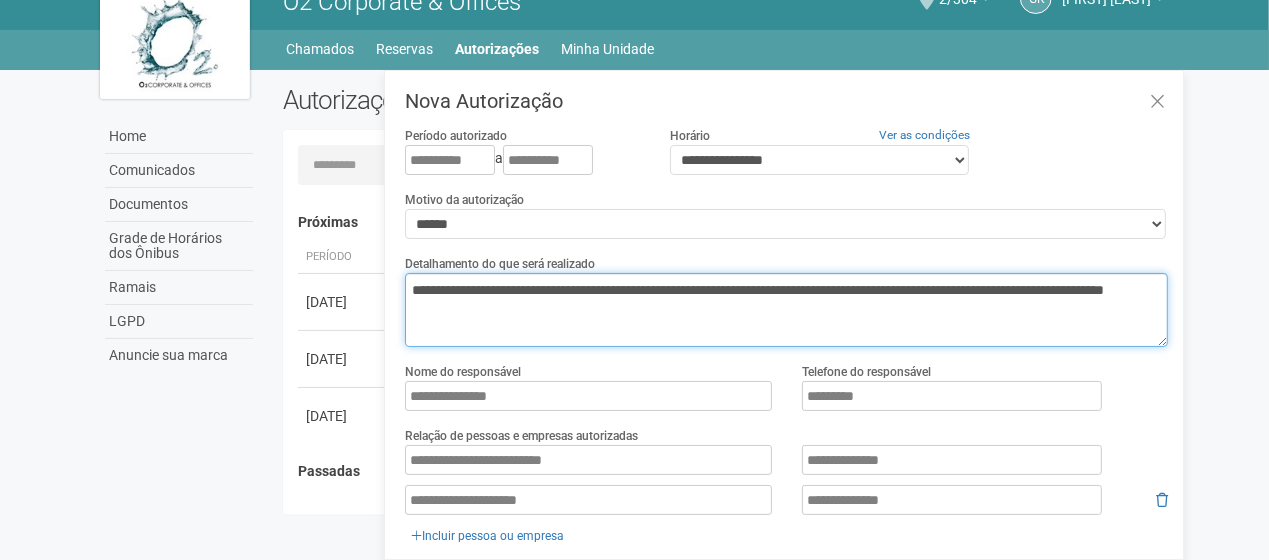 click on "**********" at bounding box center (786, 310) 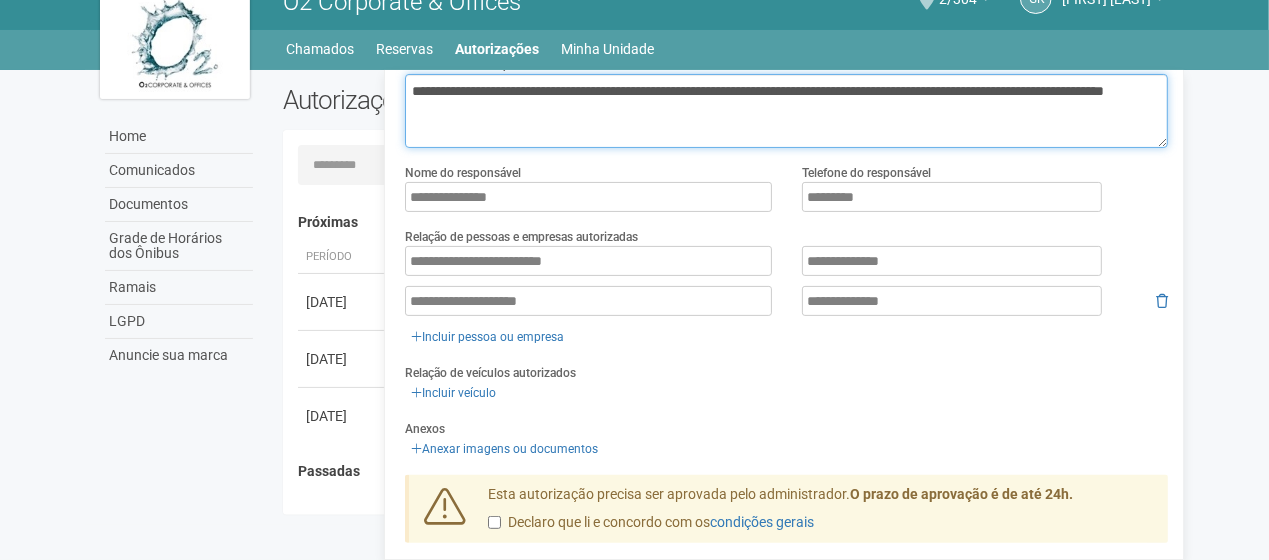 scroll, scrollTop: 200, scrollLeft: 0, axis: vertical 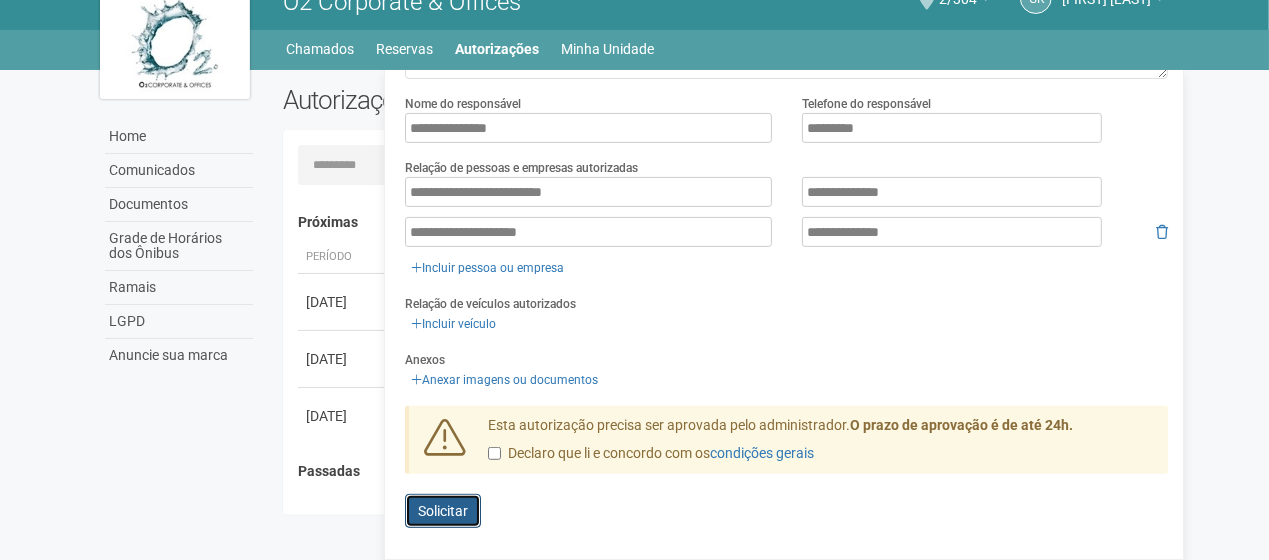 drag, startPoint x: 451, startPoint y: 520, endPoint x: 593, endPoint y: 444, distance: 161.05899 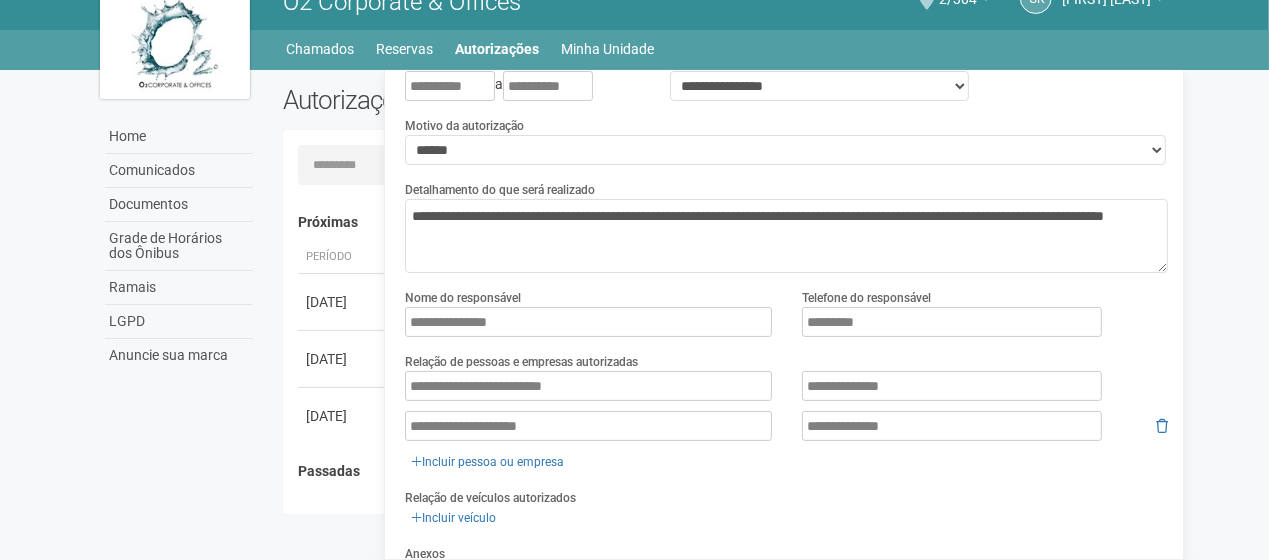scroll, scrollTop: 0, scrollLeft: 0, axis: both 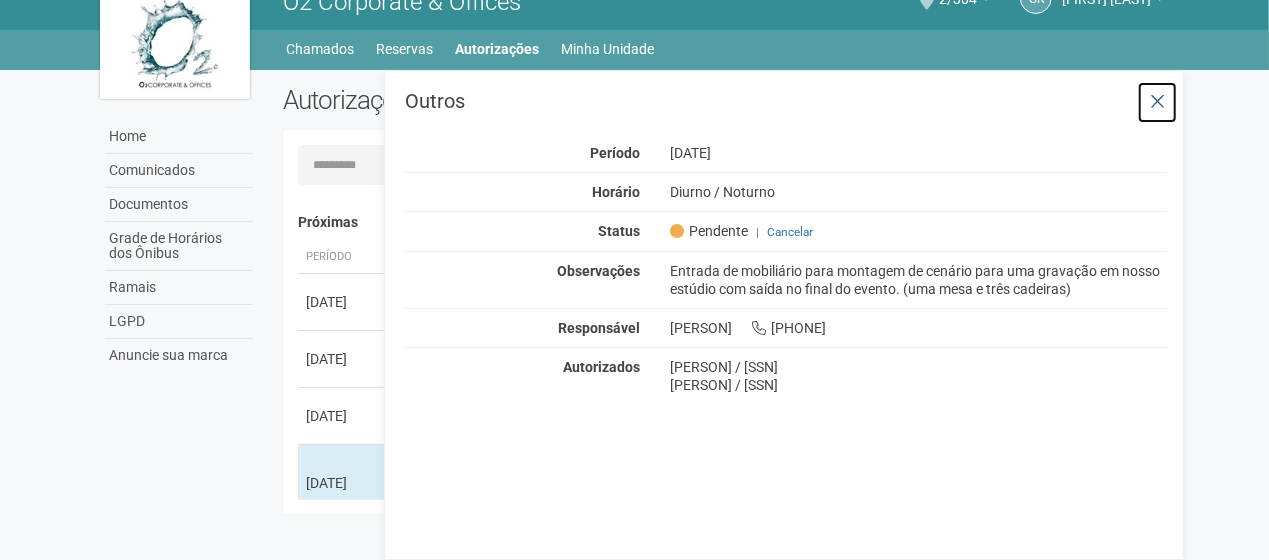 click at bounding box center (1157, 102) 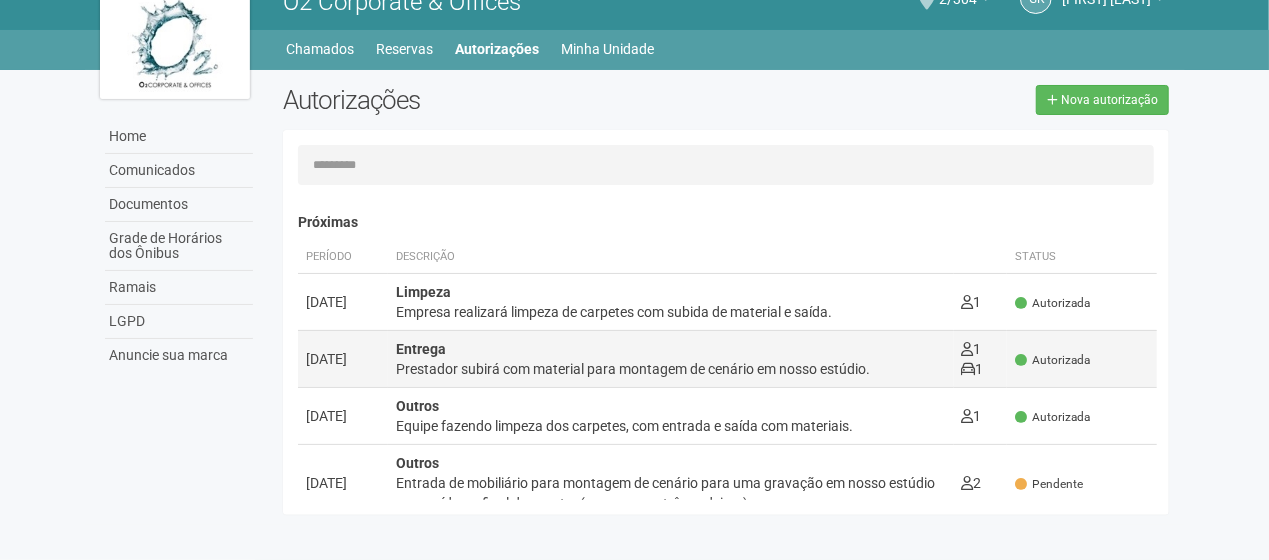 scroll, scrollTop: 200, scrollLeft: 0, axis: vertical 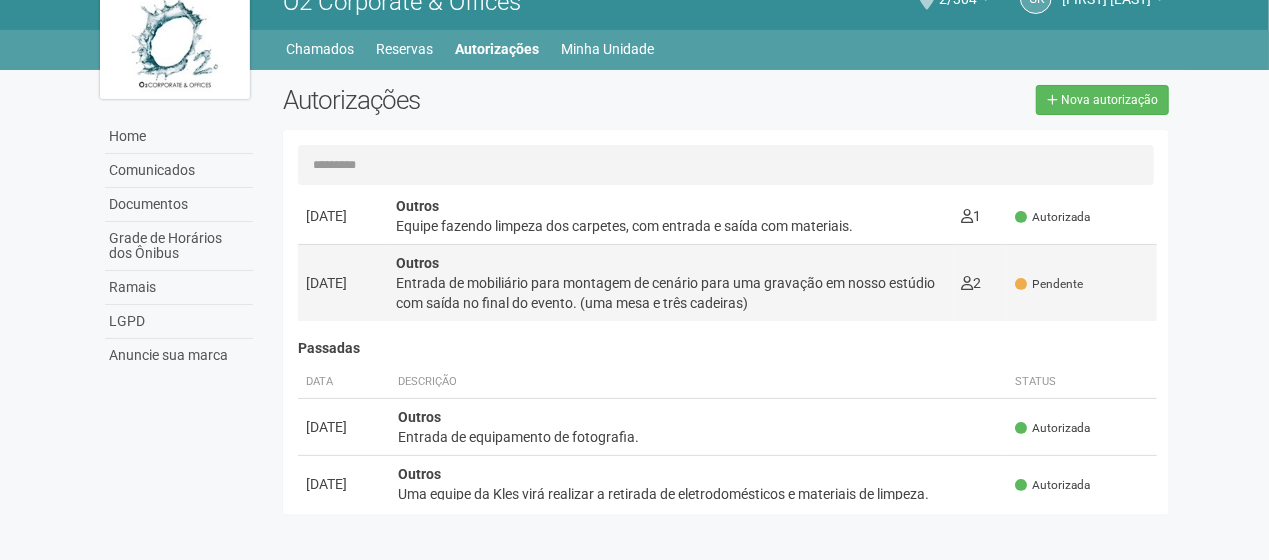 click on "Pendente" at bounding box center (1082, 282) 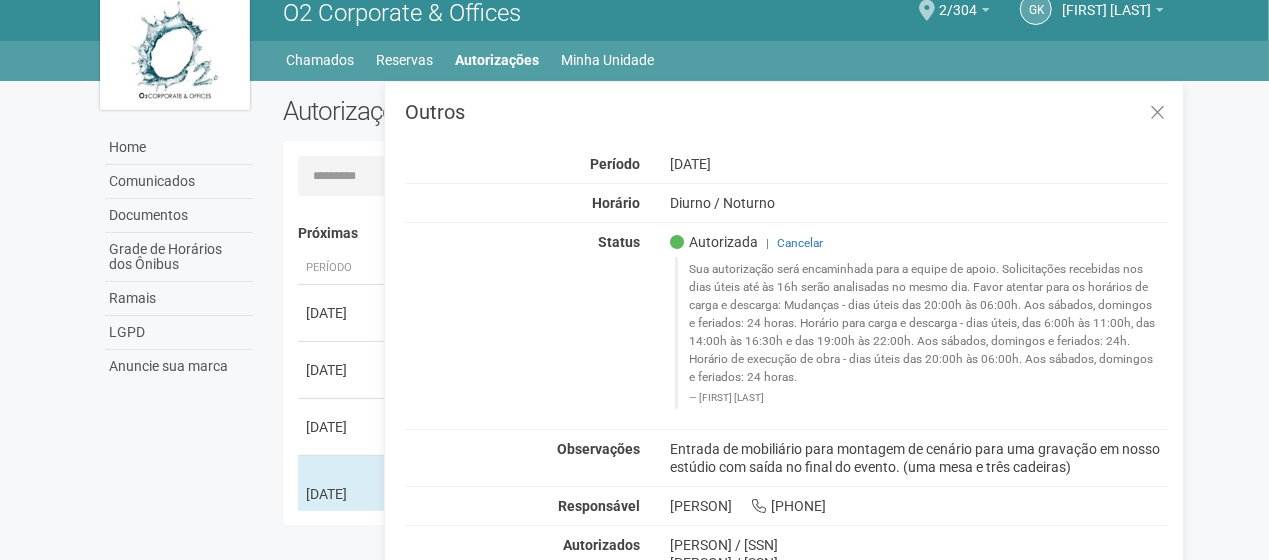 scroll, scrollTop: 31, scrollLeft: 0, axis: vertical 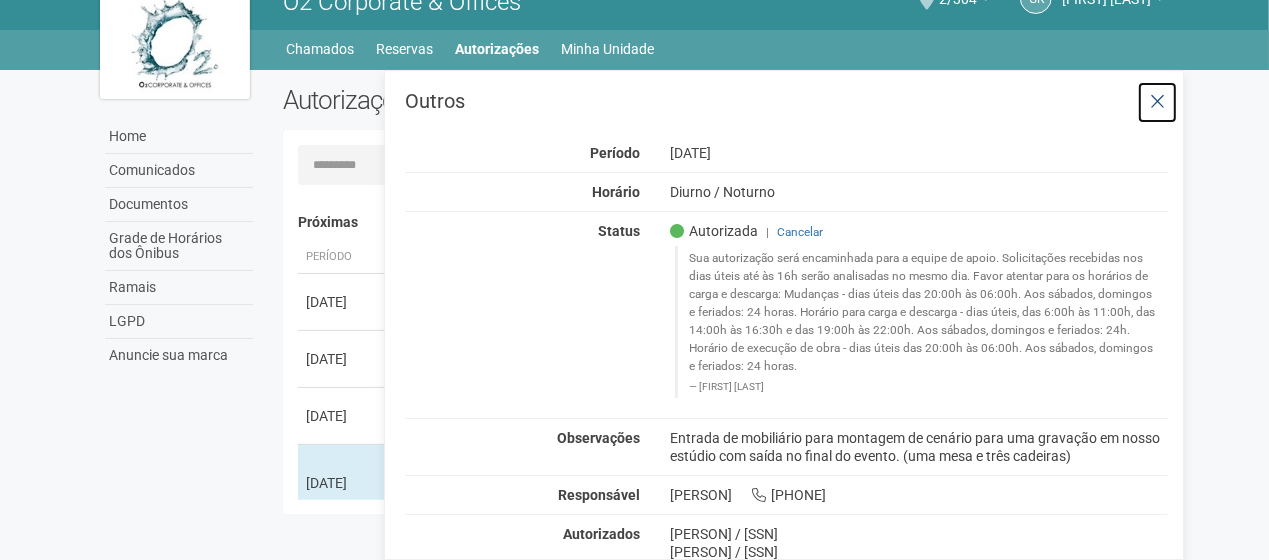 click at bounding box center [1157, 102] 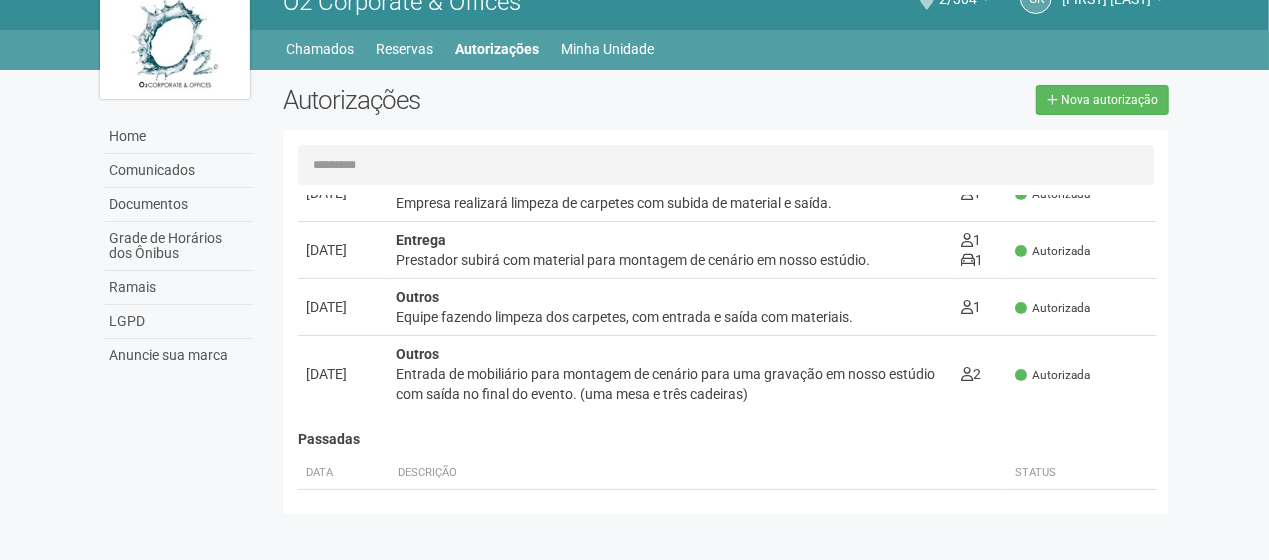 scroll, scrollTop: 300, scrollLeft: 0, axis: vertical 